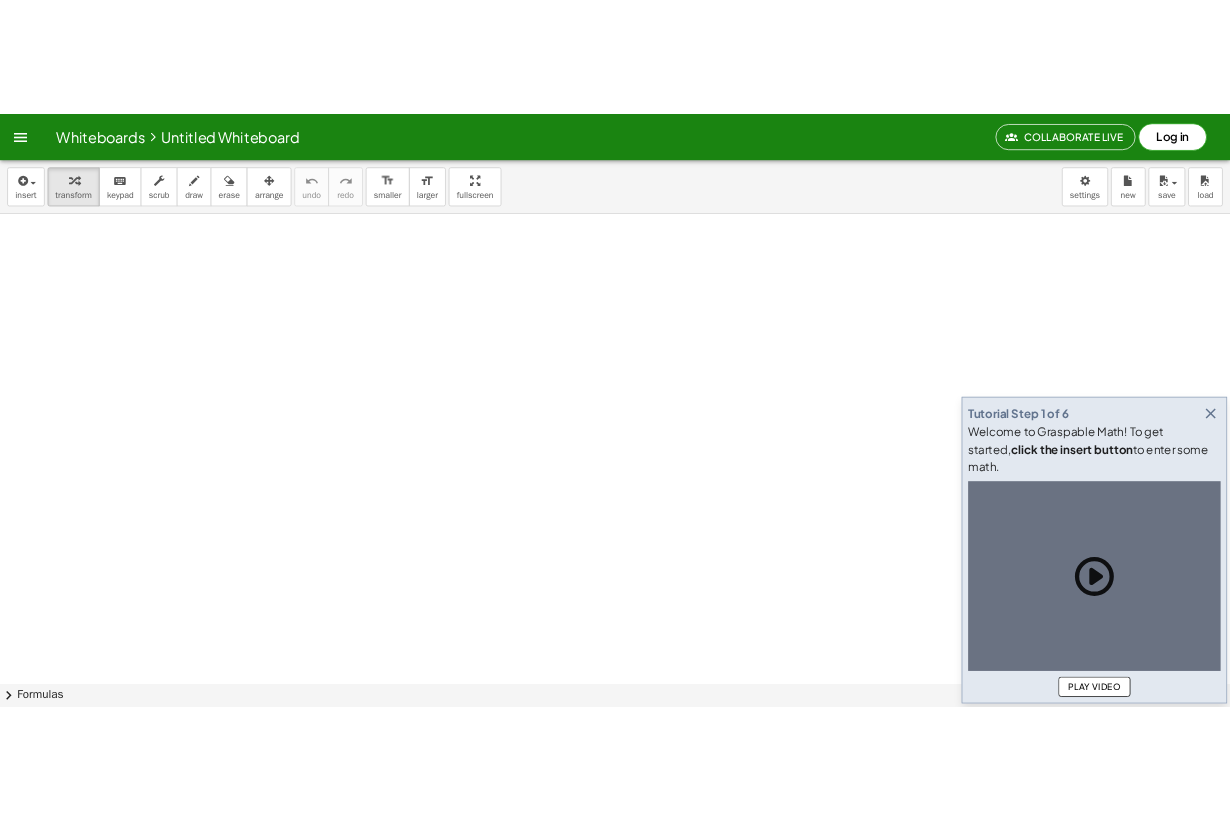 scroll, scrollTop: 0, scrollLeft: 0, axis: both 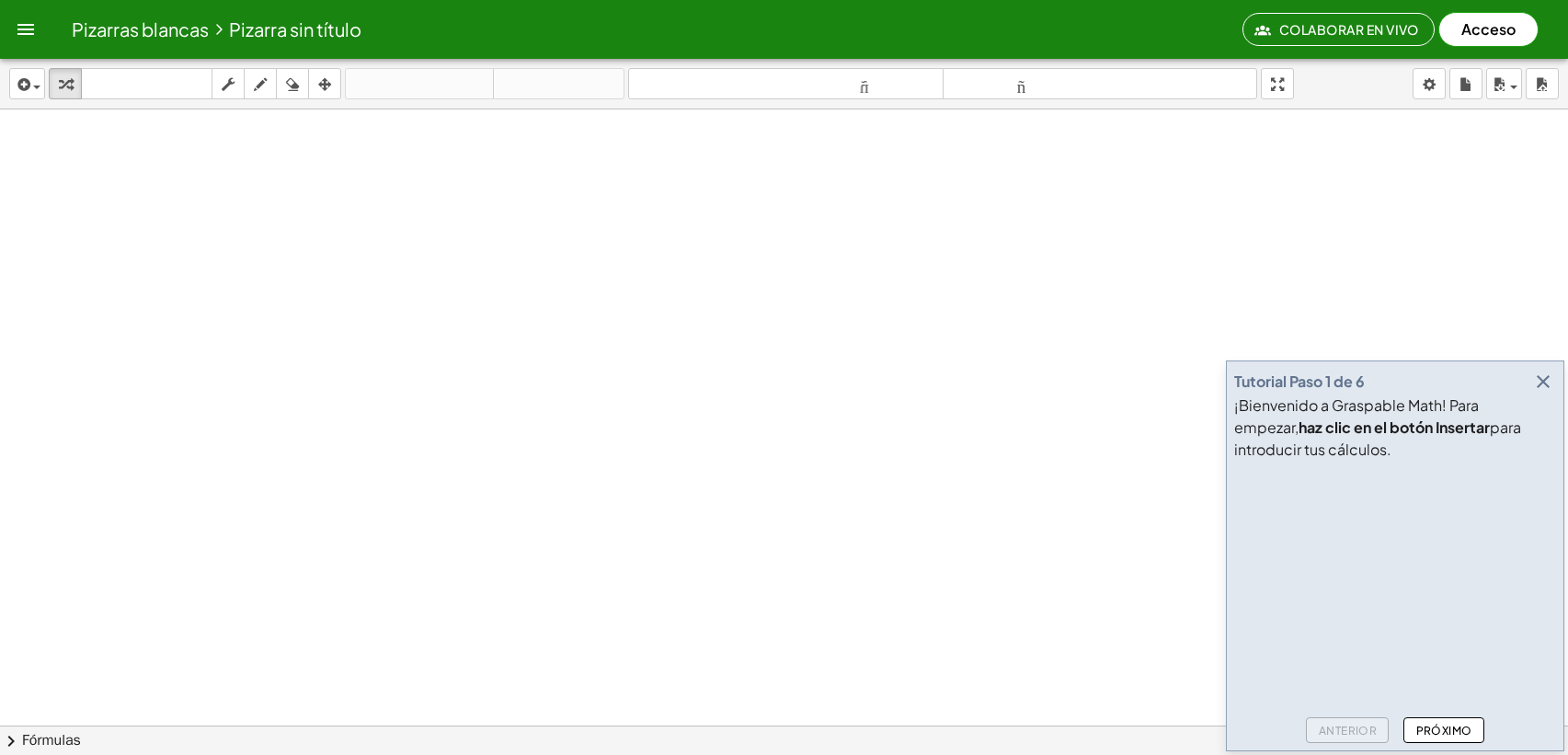 click at bounding box center (784, 766) 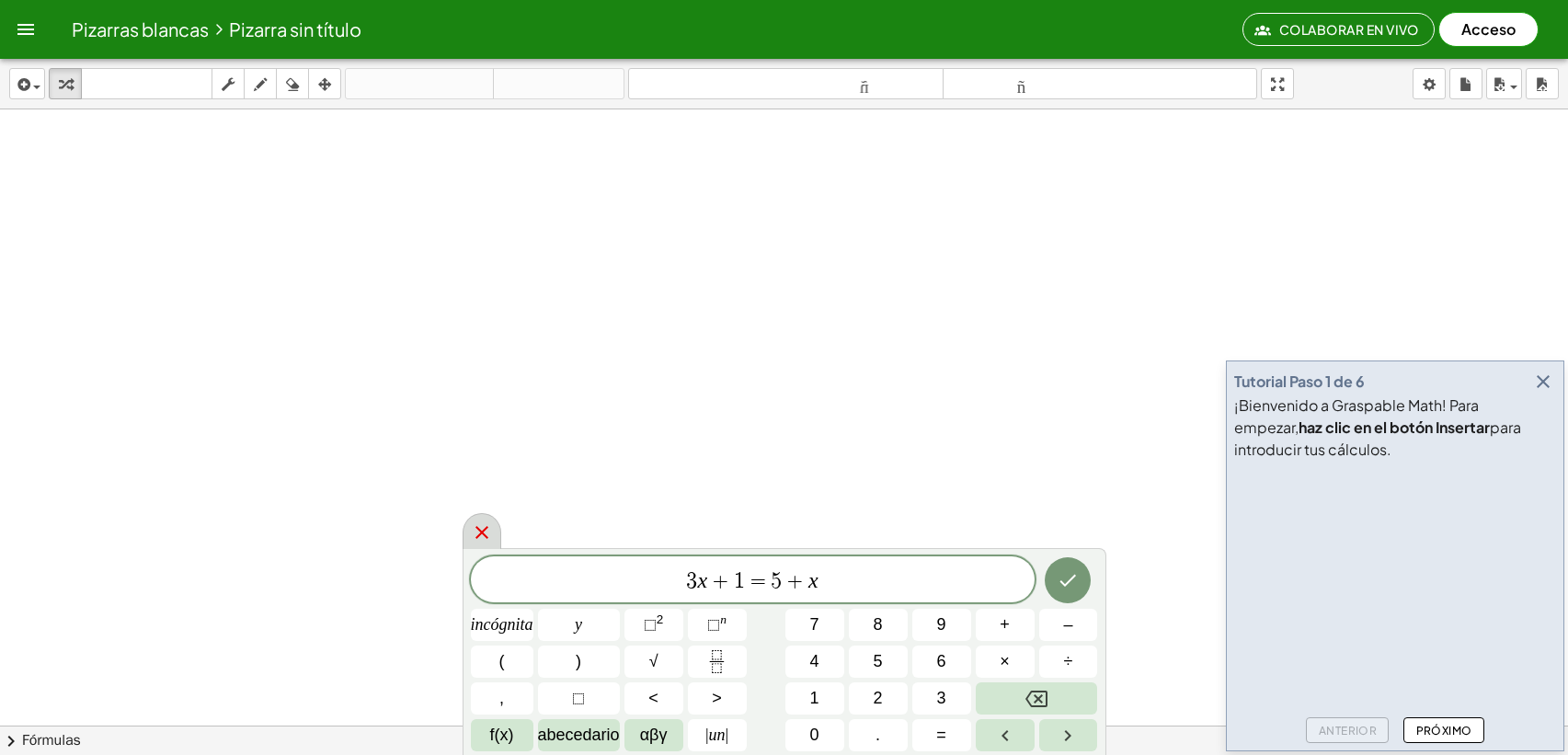 click 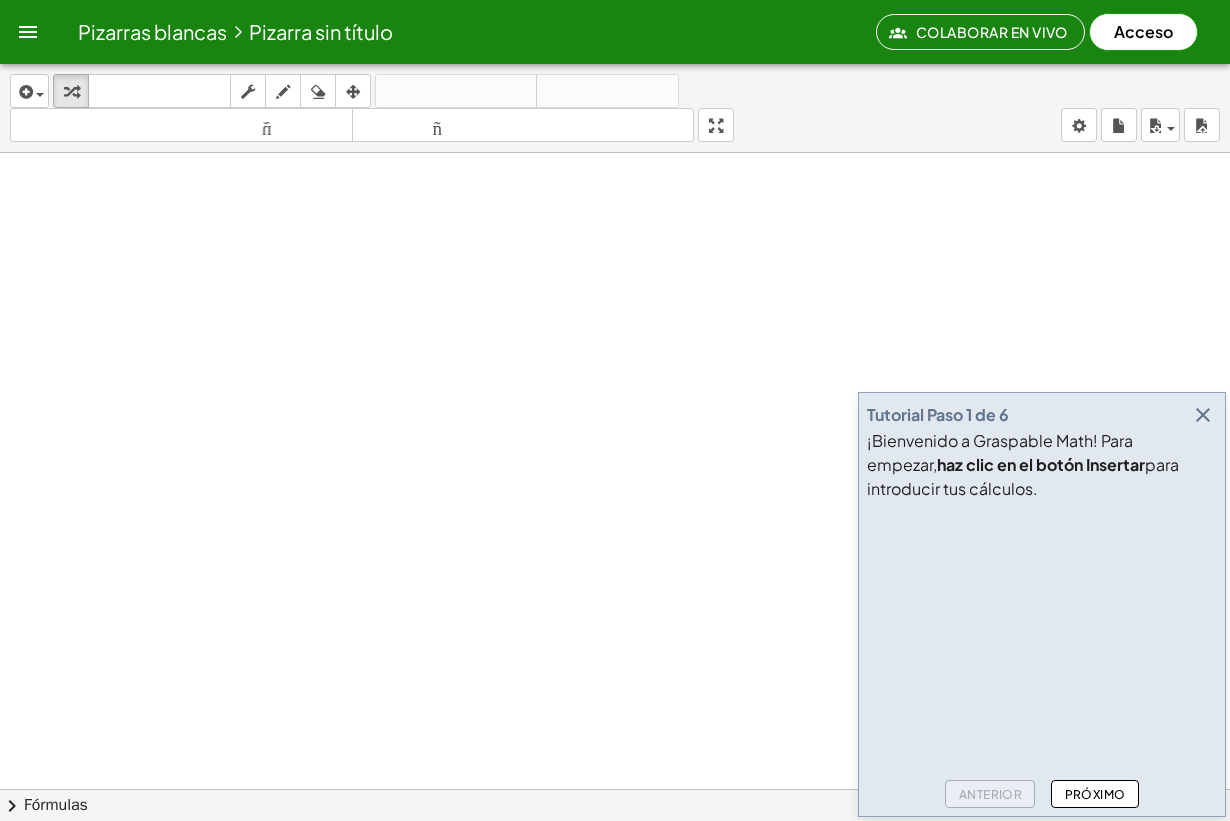 drag, startPoint x: 185, startPoint y: 319, endPoint x: 170, endPoint y: 357, distance: 40.853397 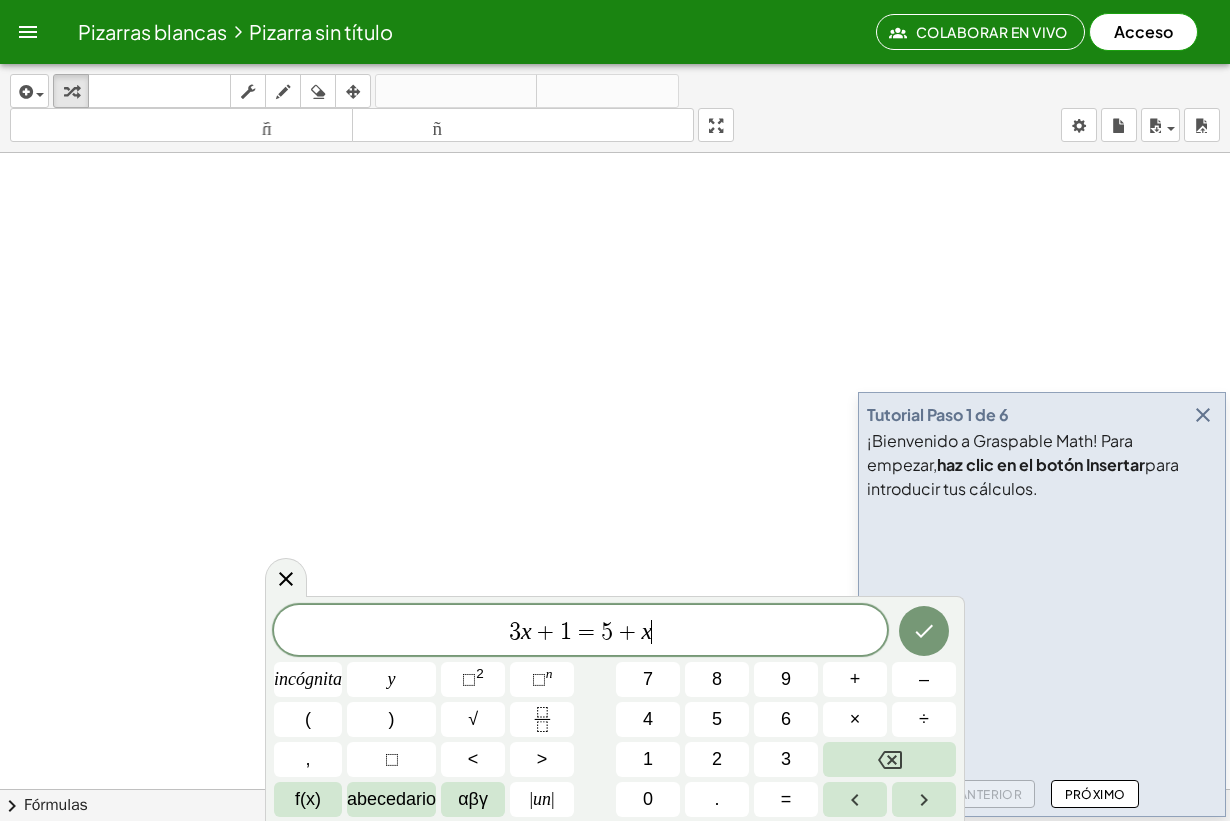 drag, startPoint x: 169, startPoint y: 305, endPoint x: 124, endPoint y: 422, distance: 125.35549 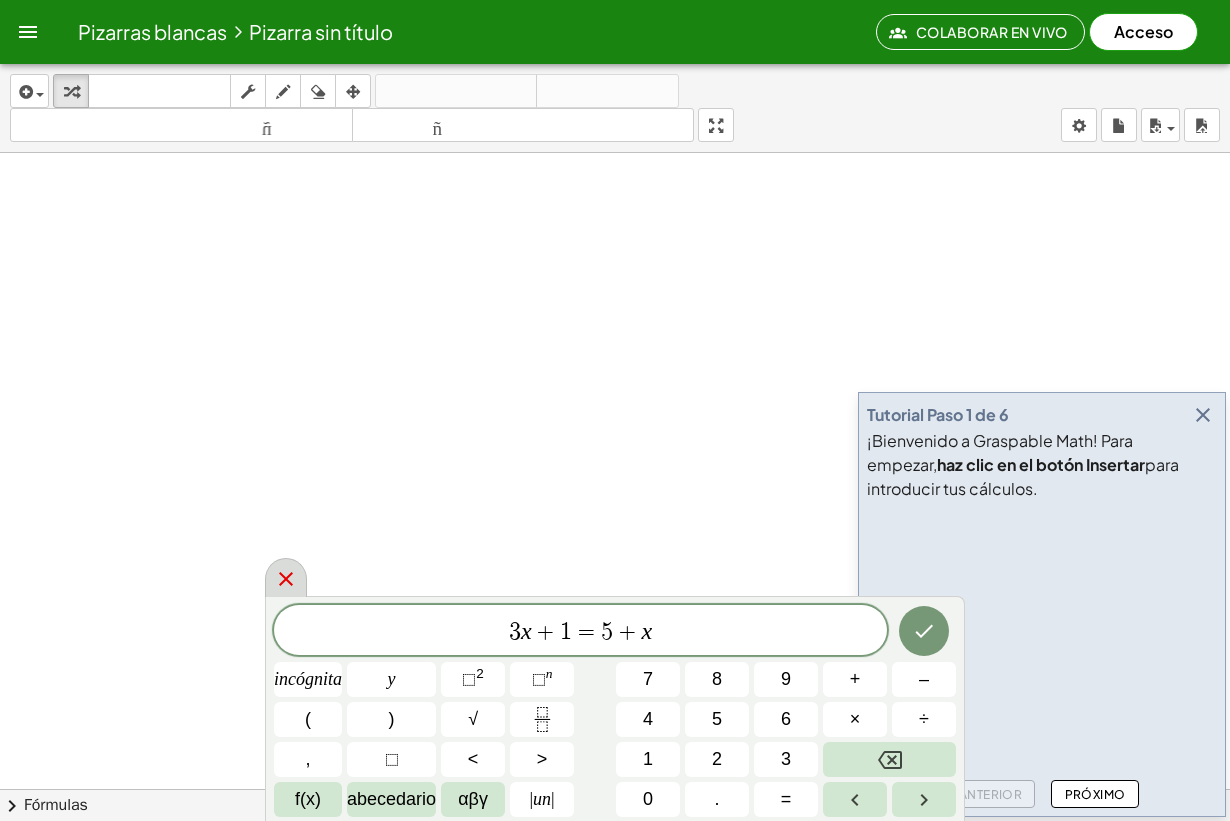 click at bounding box center (286, 577) 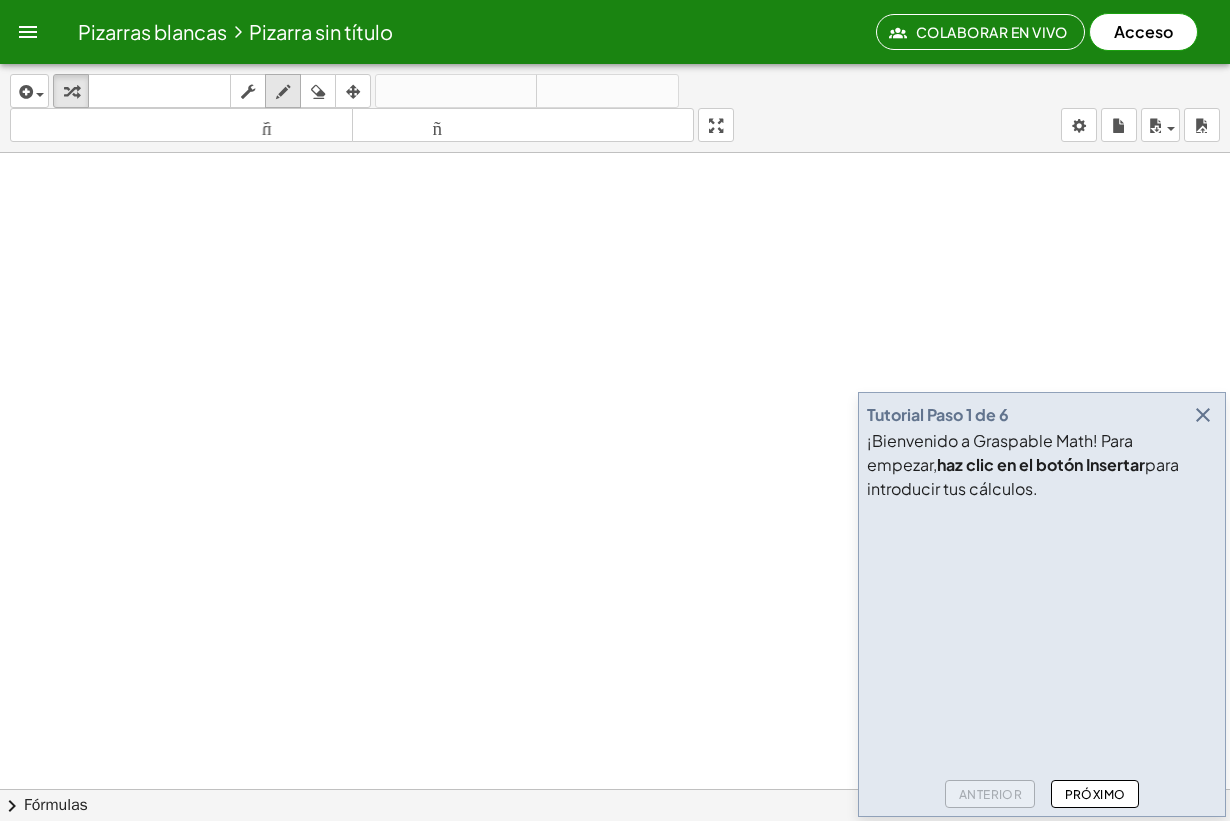 click at bounding box center [283, 92] 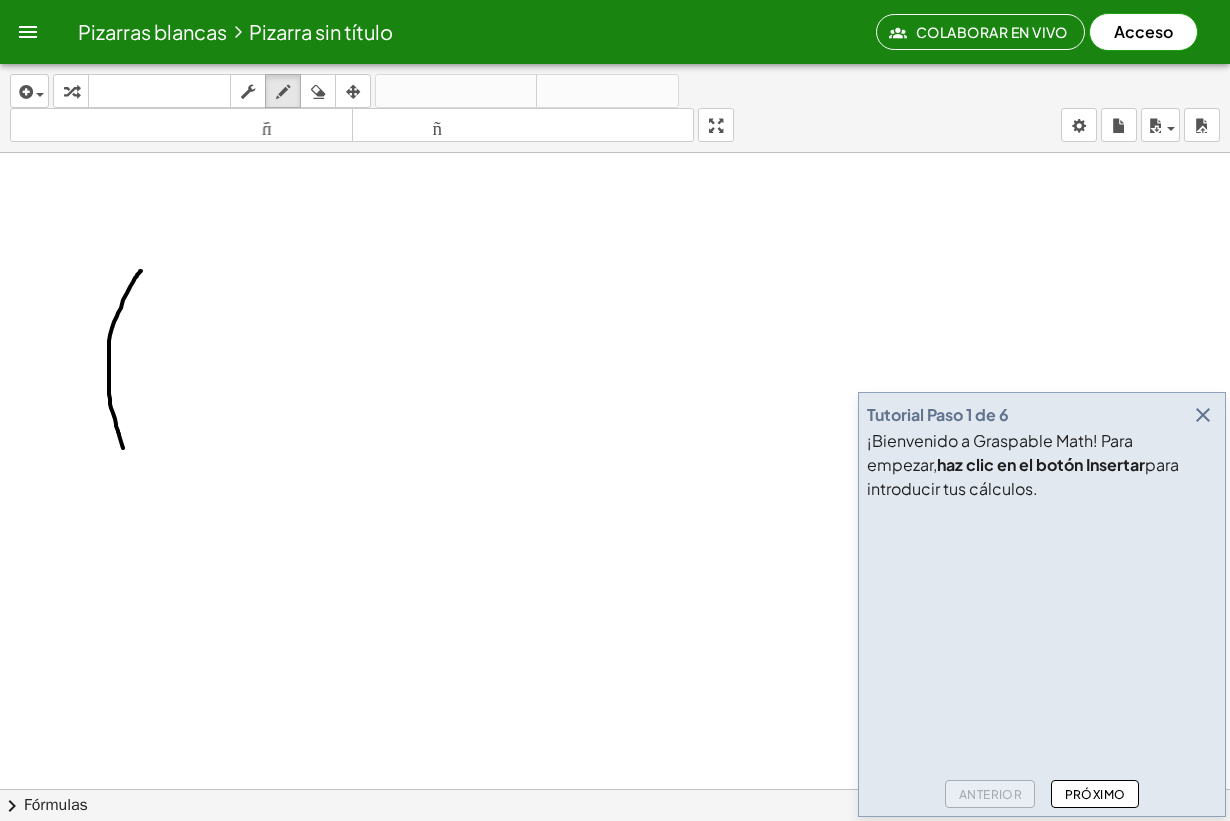 drag, startPoint x: 141, startPoint y: 271, endPoint x: 128, endPoint y: 459, distance: 188.44893 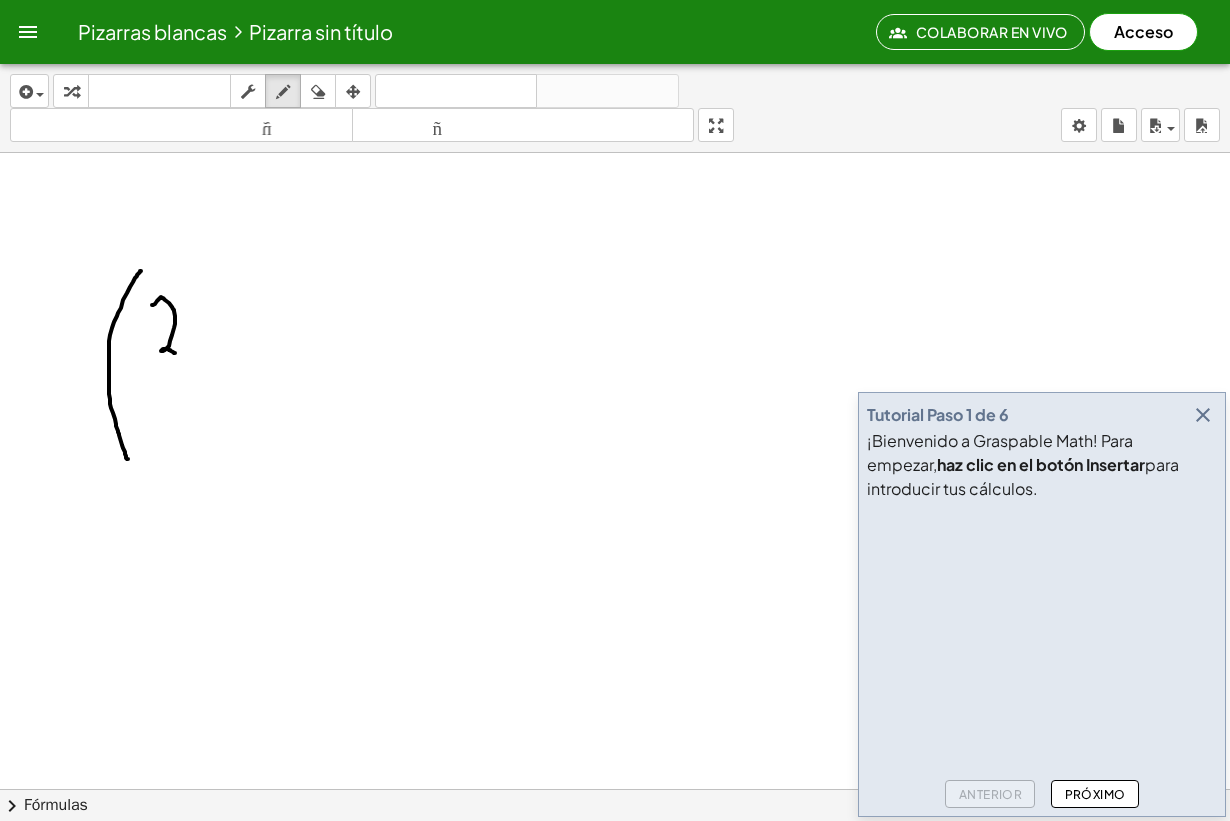 drag, startPoint x: 152, startPoint y: 305, endPoint x: 175, endPoint y: 353, distance: 53.225933 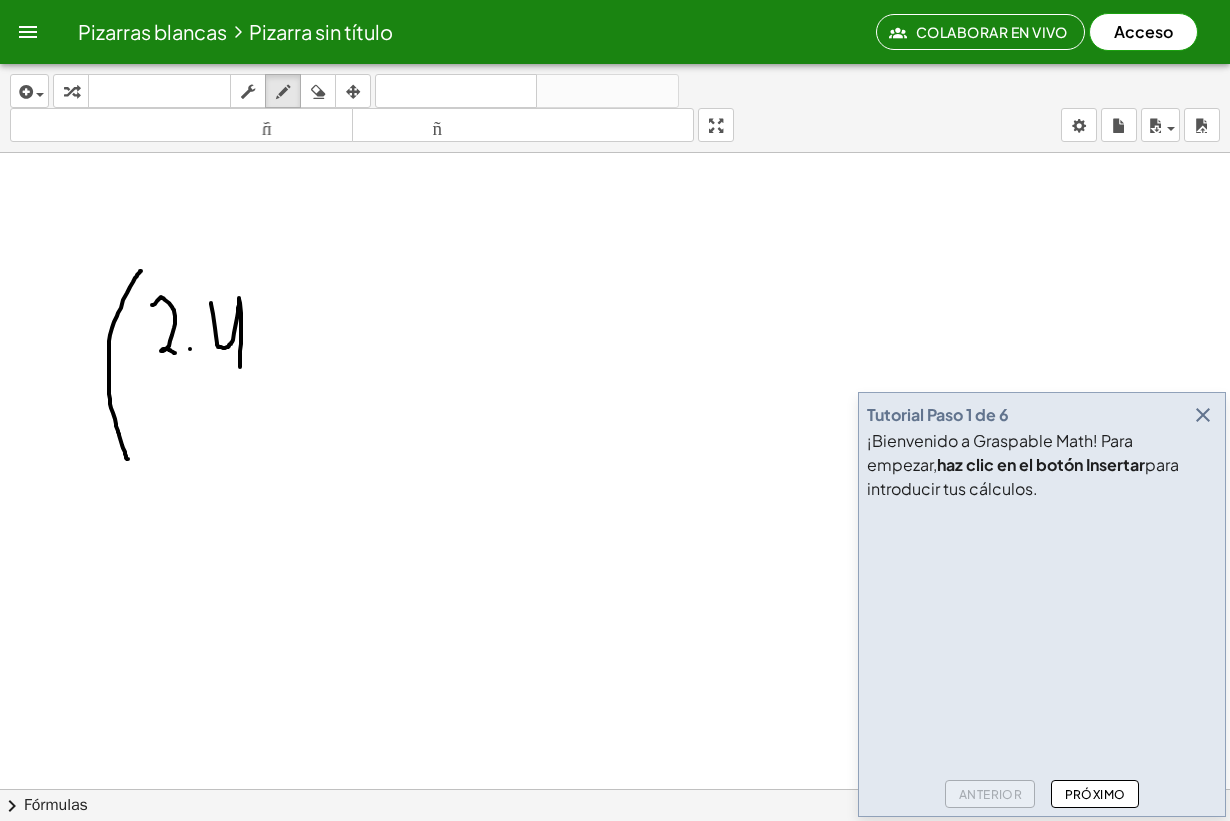 drag, startPoint x: 211, startPoint y: 303, endPoint x: 241, endPoint y: 377, distance: 79.84986 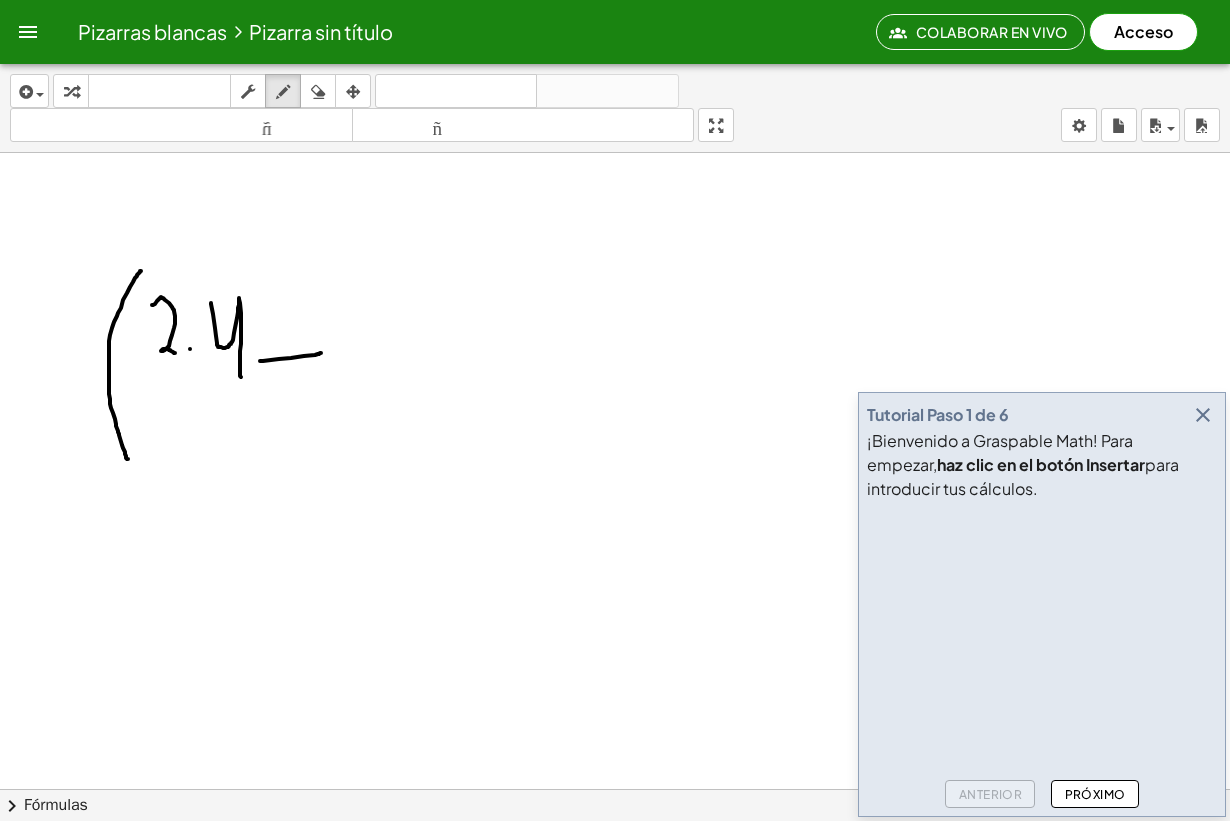 drag, startPoint x: 260, startPoint y: 361, endPoint x: 321, endPoint y: 351, distance: 61.81424 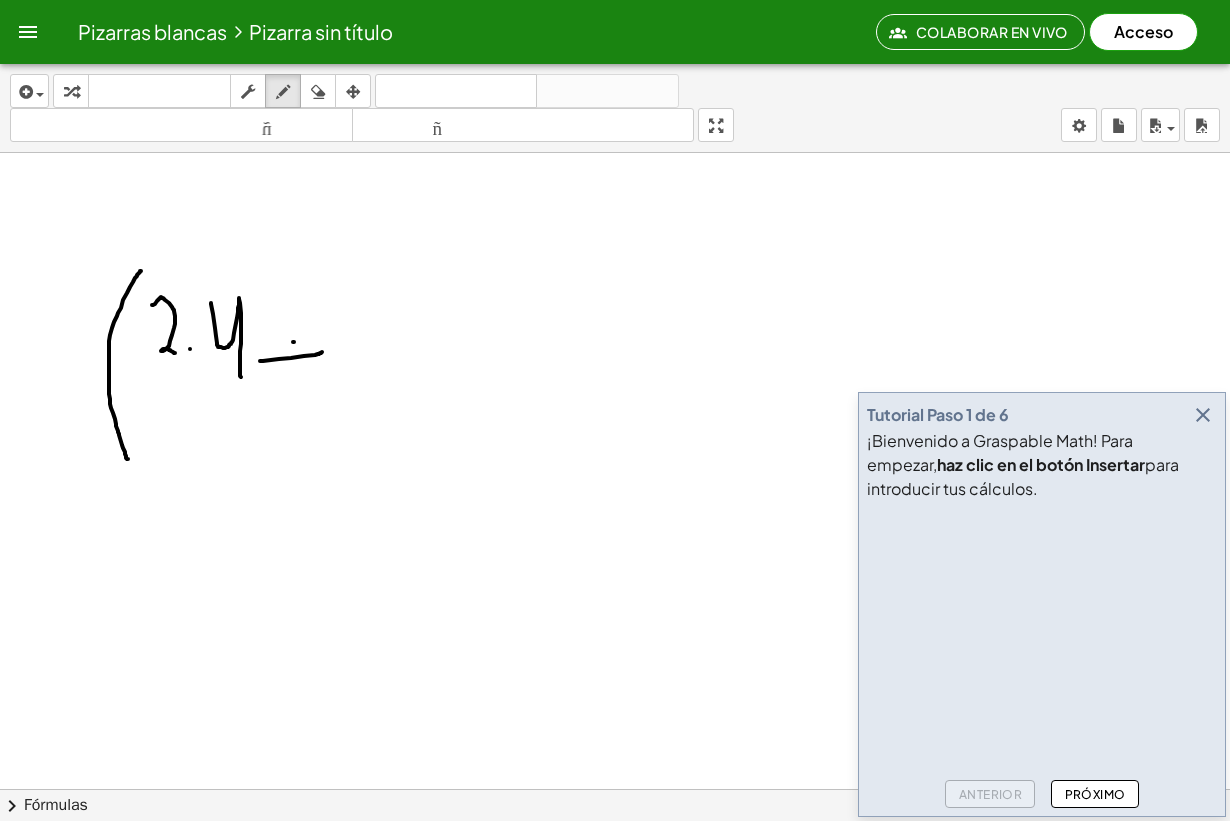 drag, startPoint x: 294, startPoint y: 342, endPoint x: 301, endPoint y: 397, distance: 55.443665 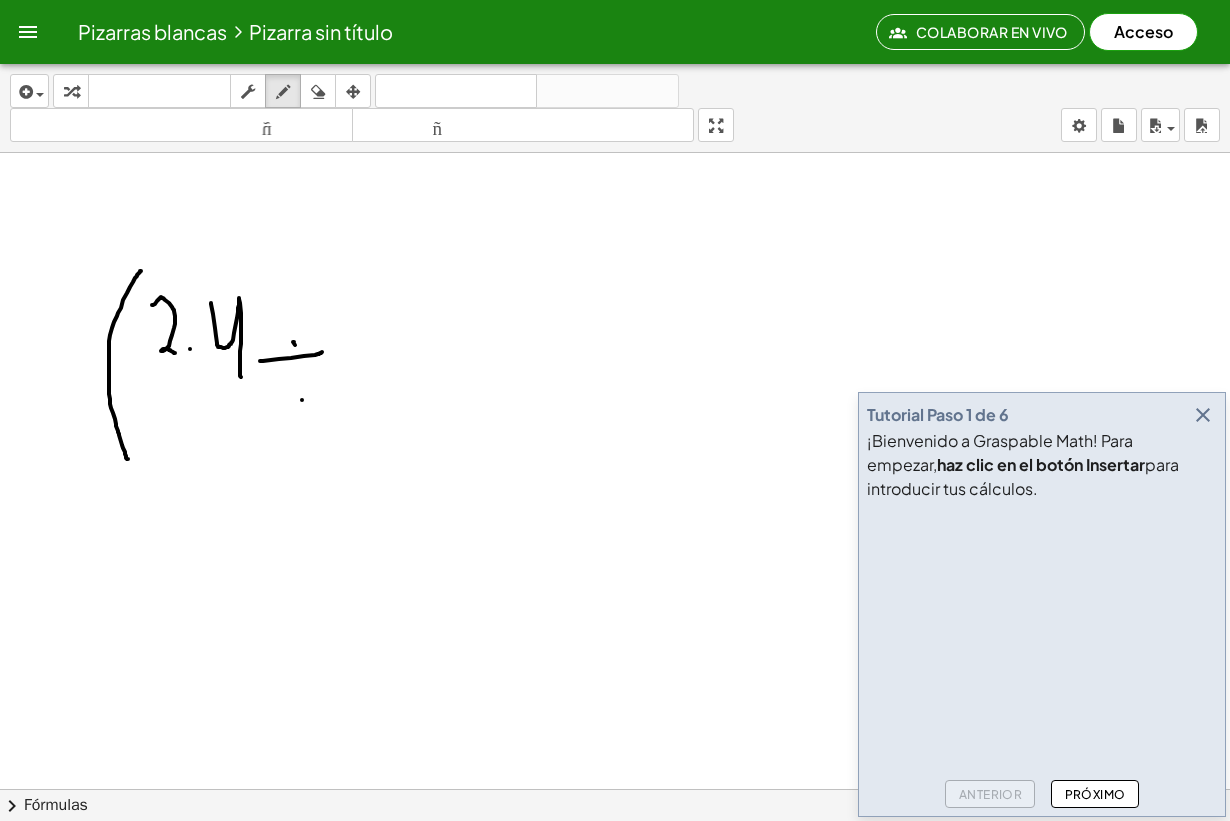 click at bounding box center [615, 867] 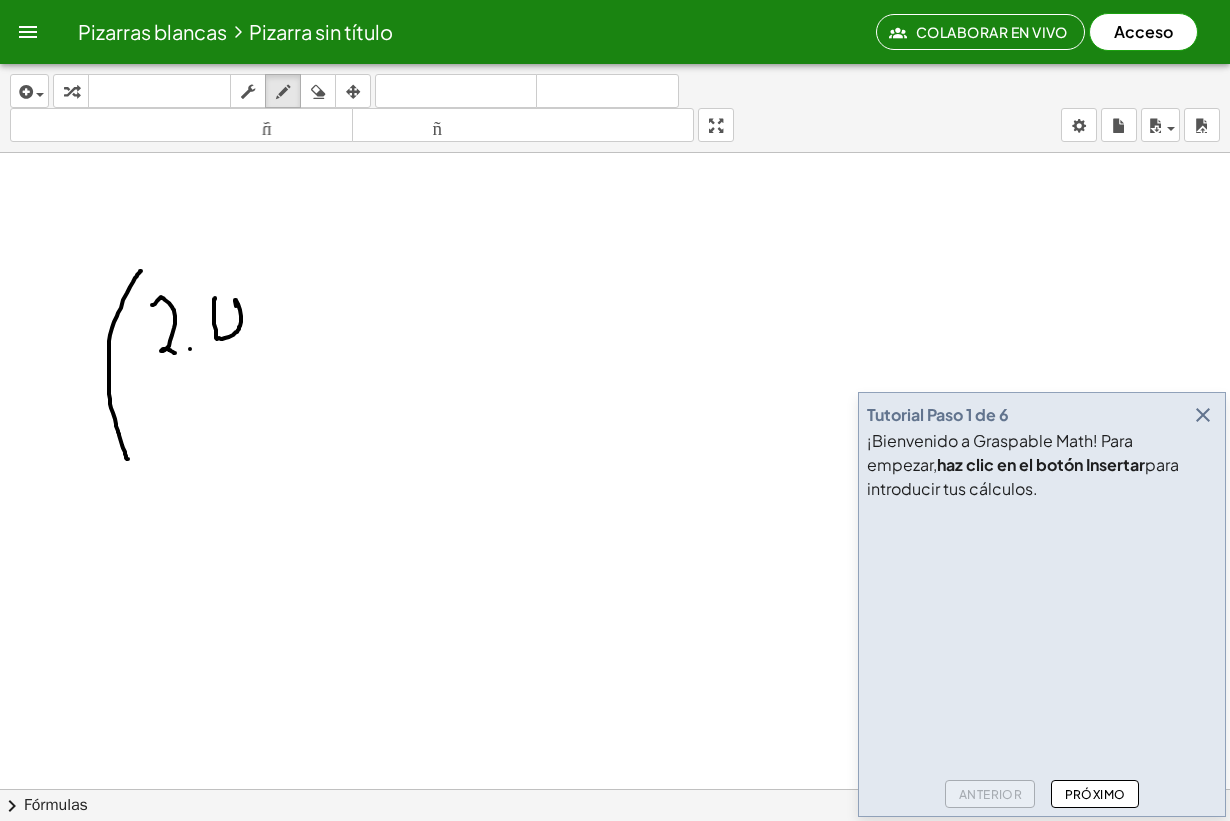 drag, startPoint x: 215, startPoint y: 298, endPoint x: 239, endPoint y: 369, distance: 74.94665 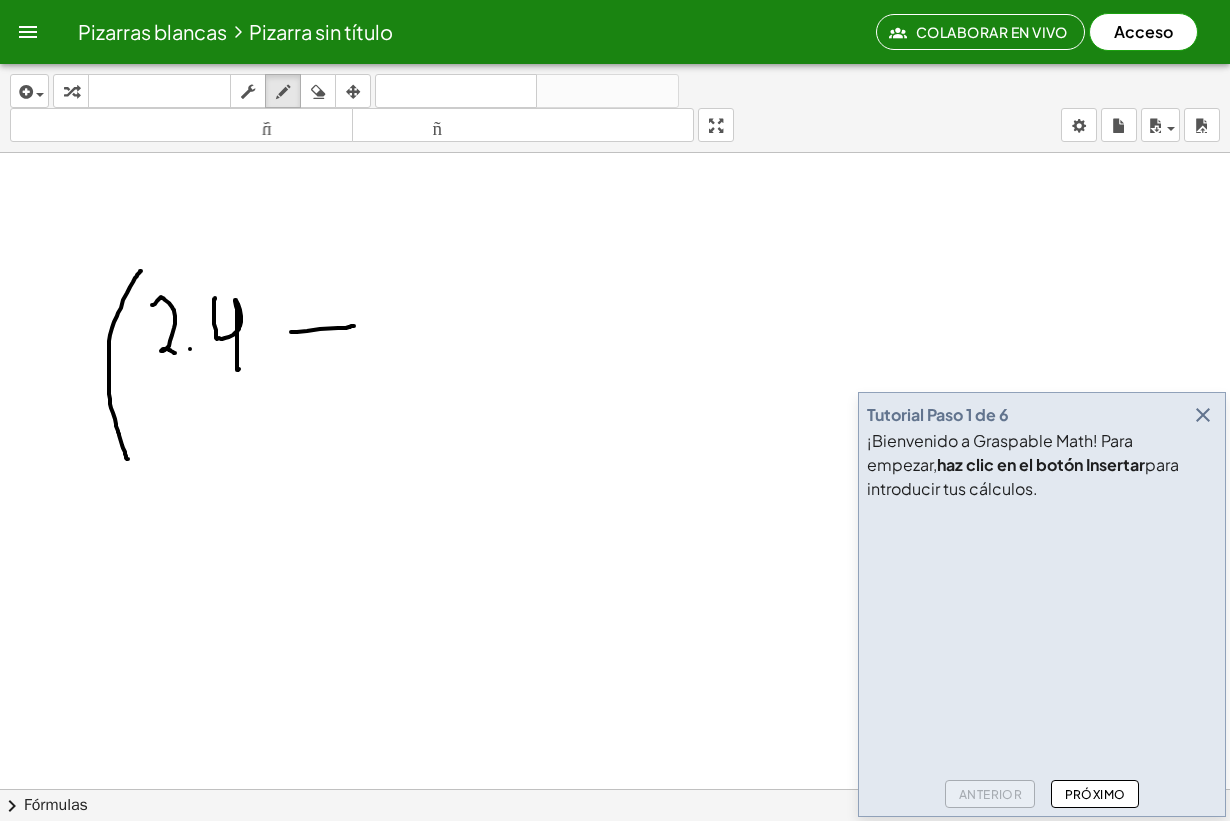 drag, startPoint x: 291, startPoint y: 332, endPoint x: 341, endPoint y: 315, distance: 52.810986 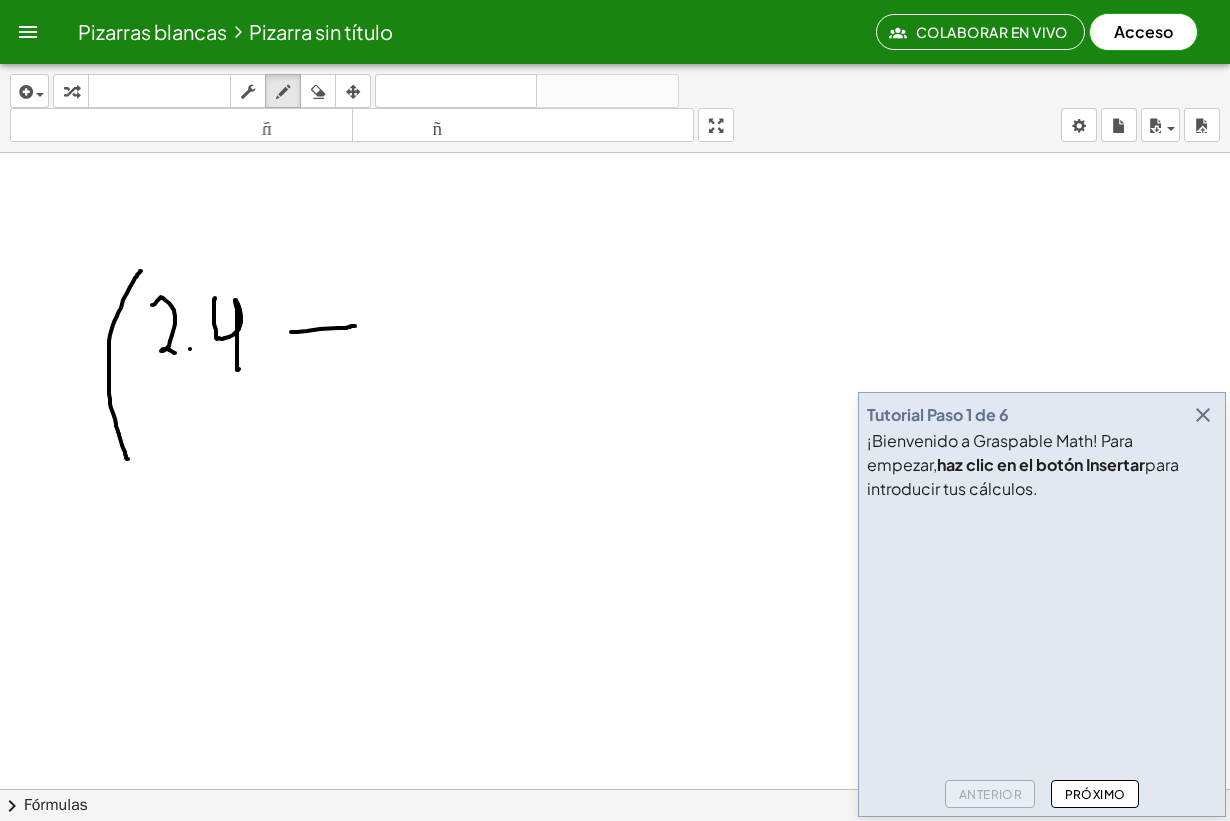 click at bounding box center (615, 867) 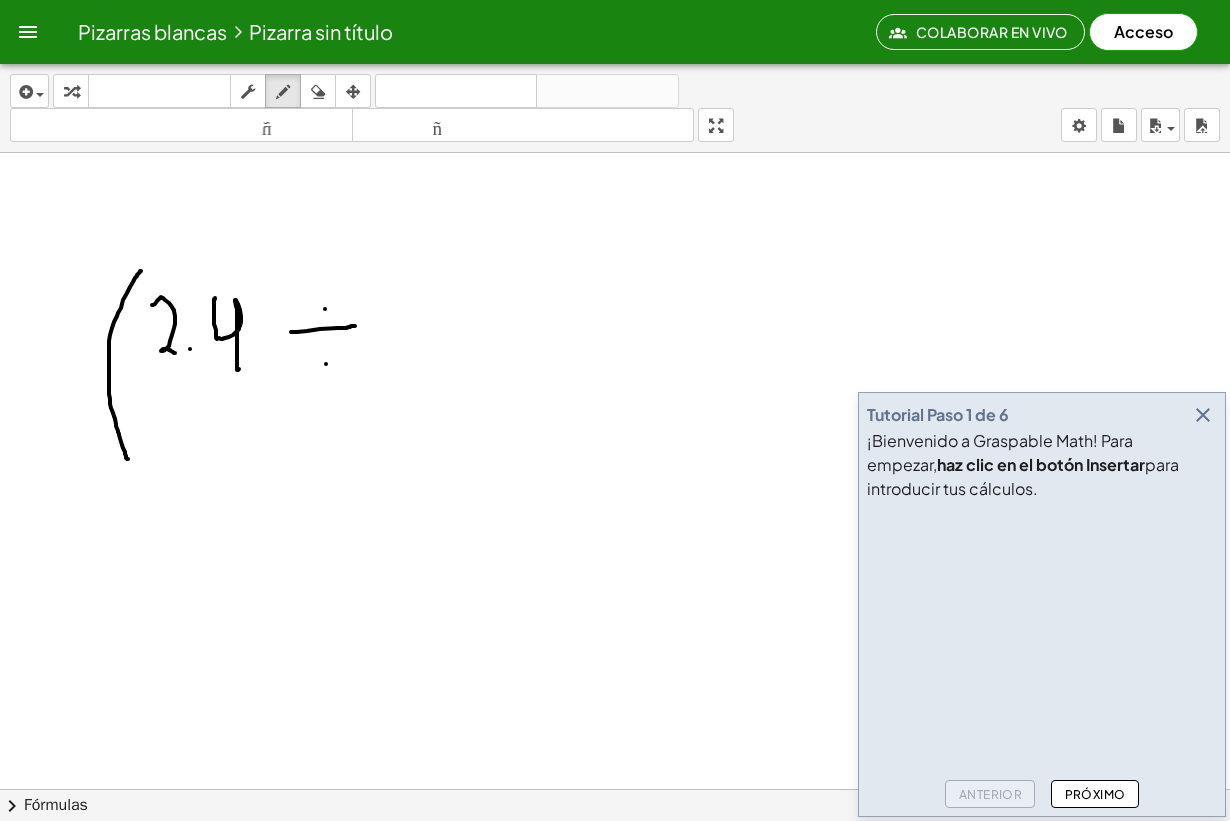 click at bounding box center [615, 867] 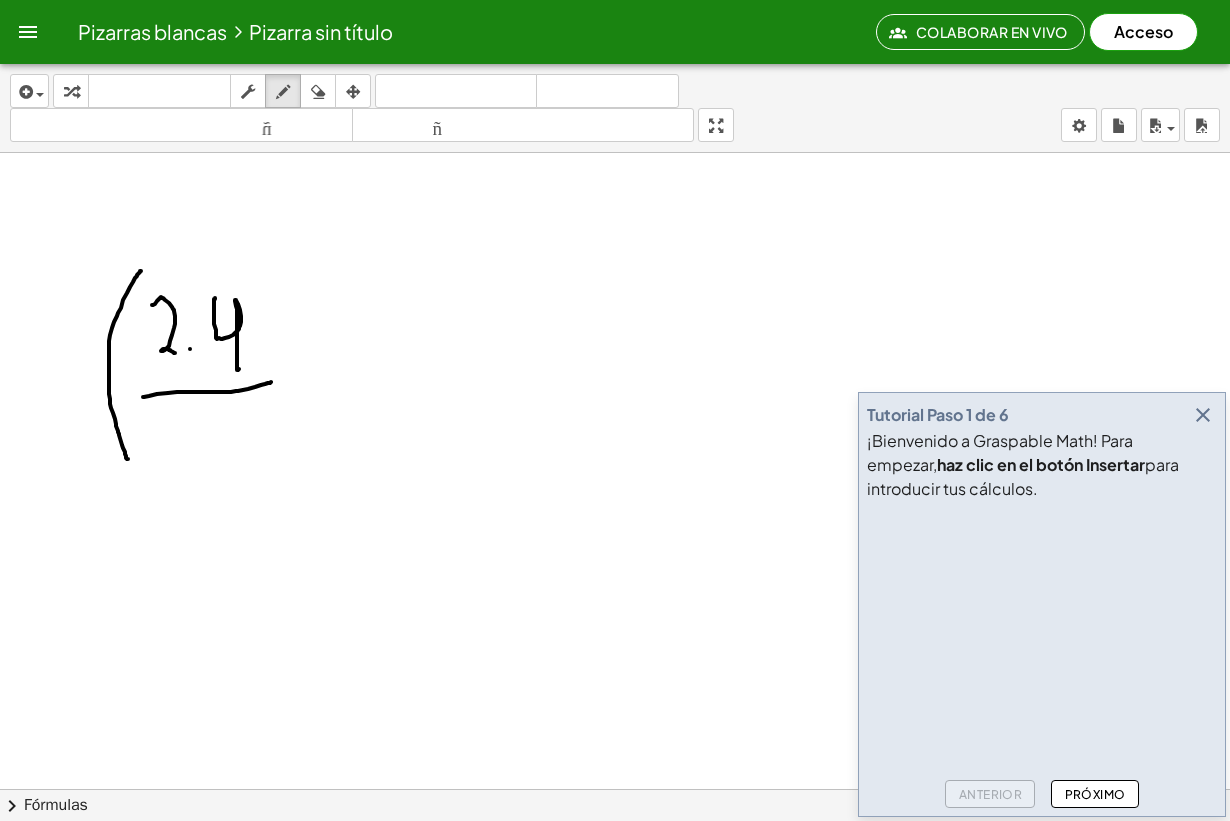 drag, startPoint x: 143, startPoint y: 397, endPoint x: 271, endPoint y: 382, distance: 128.87592 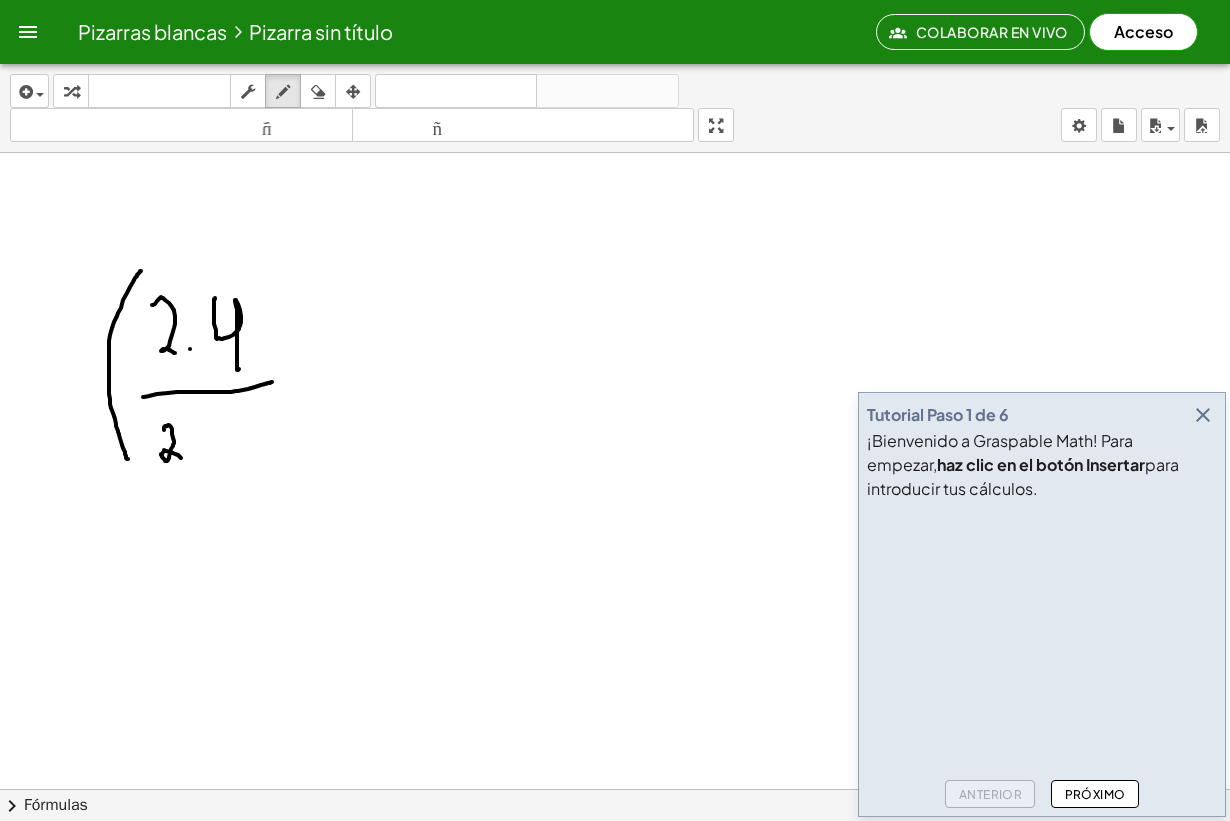 drag, startPoint x: 164, startPoint y: 430, endPoint x: 196, endPoint y: 451, distance: 38.27532 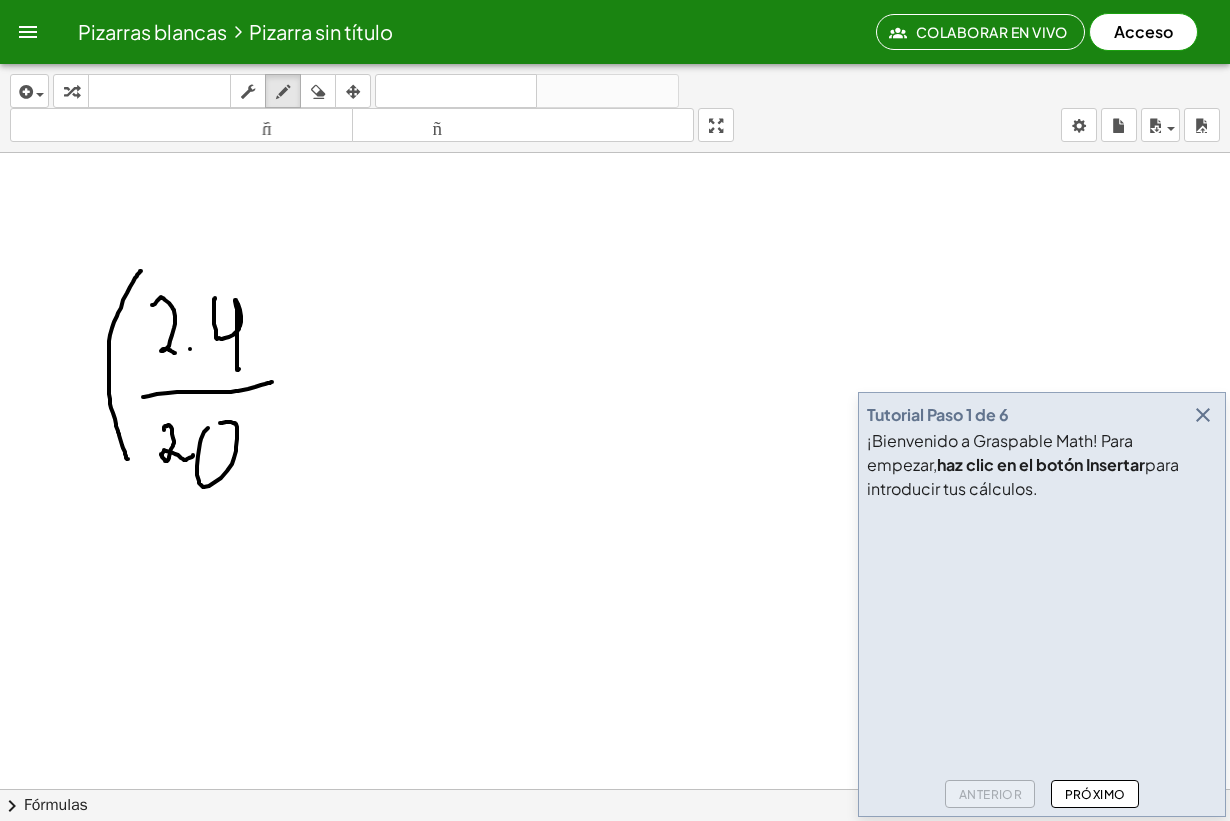 drag, startPoint x: 207, startPoint y: 429, endPoint x: 214, endPoint y: 438, distance: 11.401754 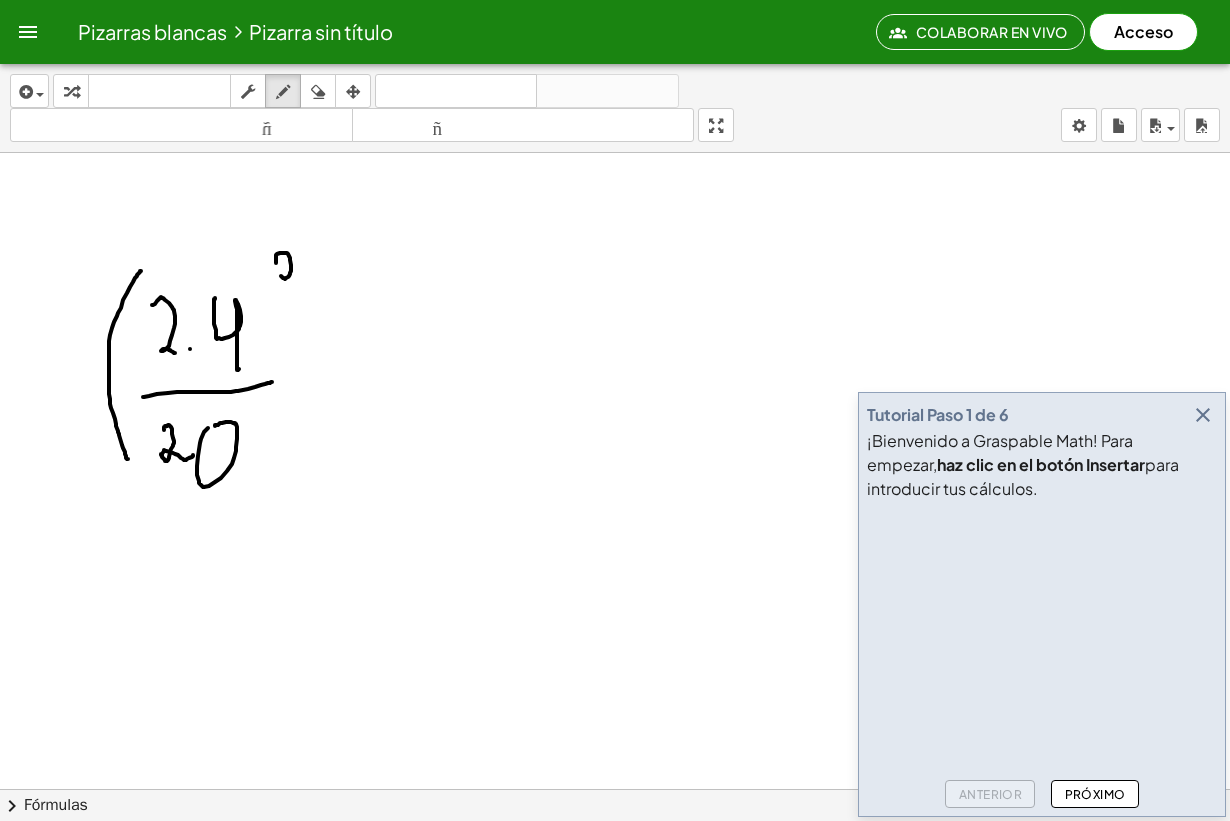 drag, startPoint x: 276, startPoint y: 262, endPoint x: 311, endPoint y: 284, distance: 41.340054 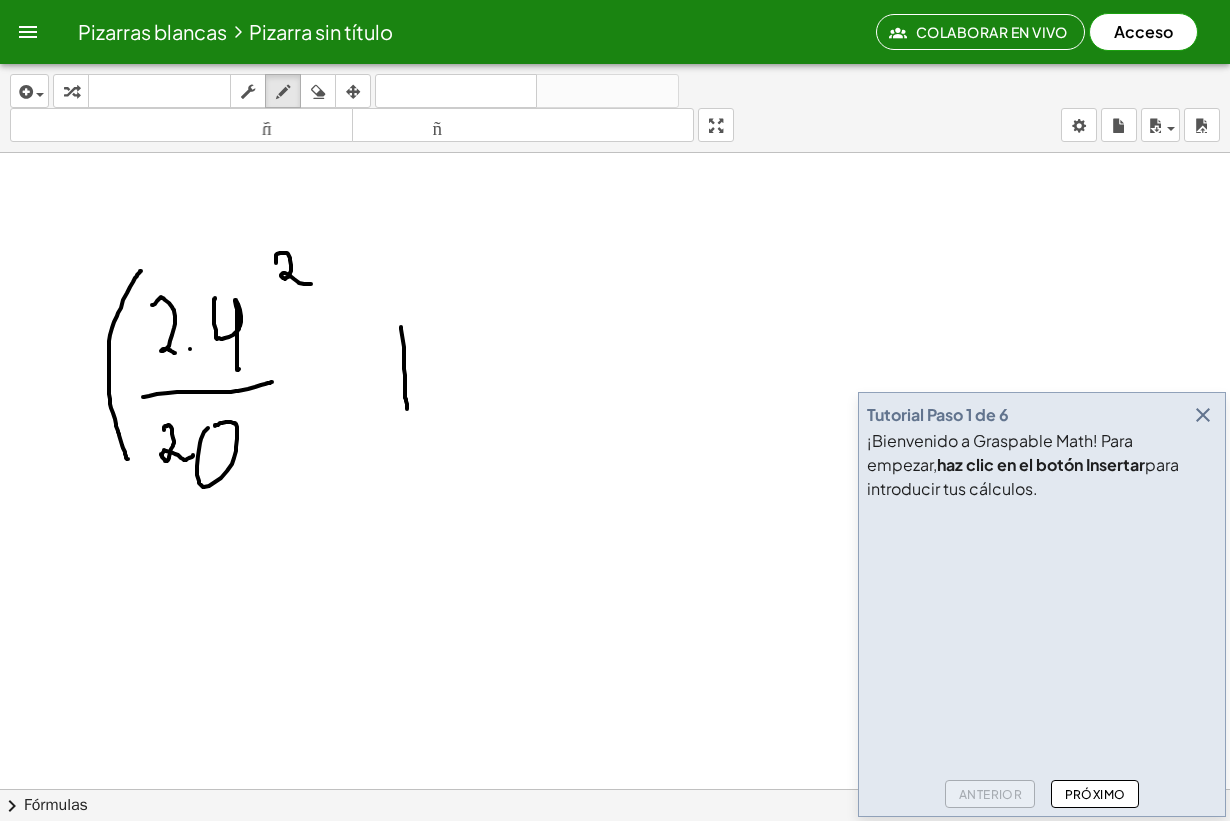 drag, startPoint x: 404, startPoint y: 347, endPoint x: 375, endPoint y: 367, distance: 35.22783 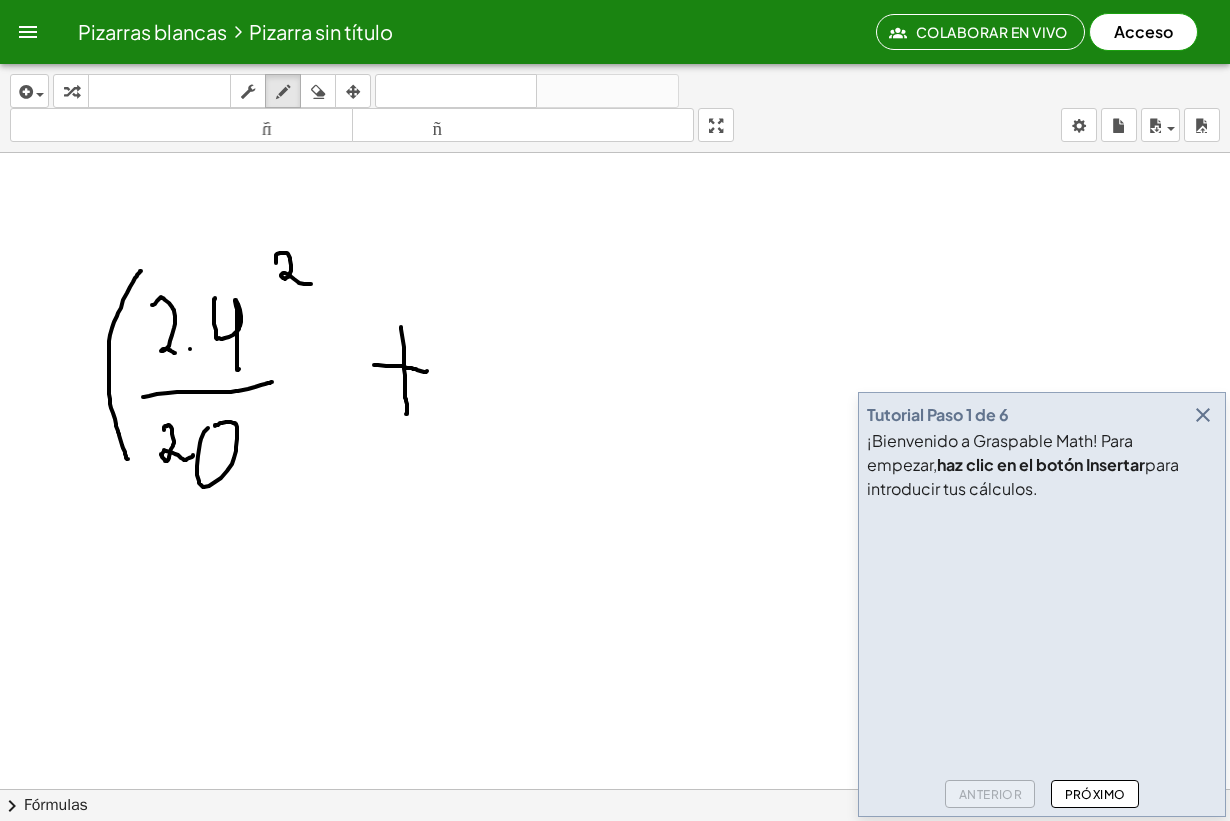 drag, startPoint x: 374, startPoint y: 365, endPoint x: 429, endPoint y: 357, distance: 55.578773 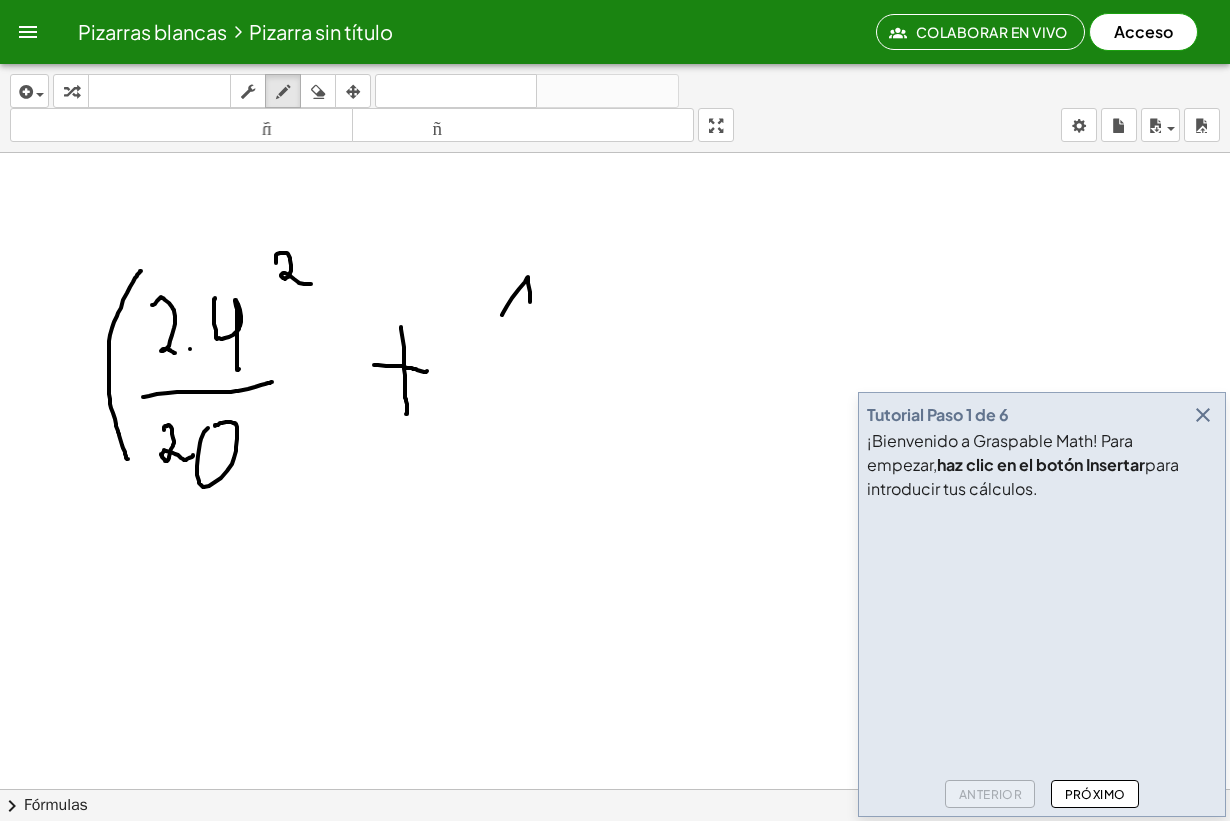 drag, startPoint x: 502, startPoint y: 315, endPoint x: 548, endPoint y: 307, distance: 46.69047 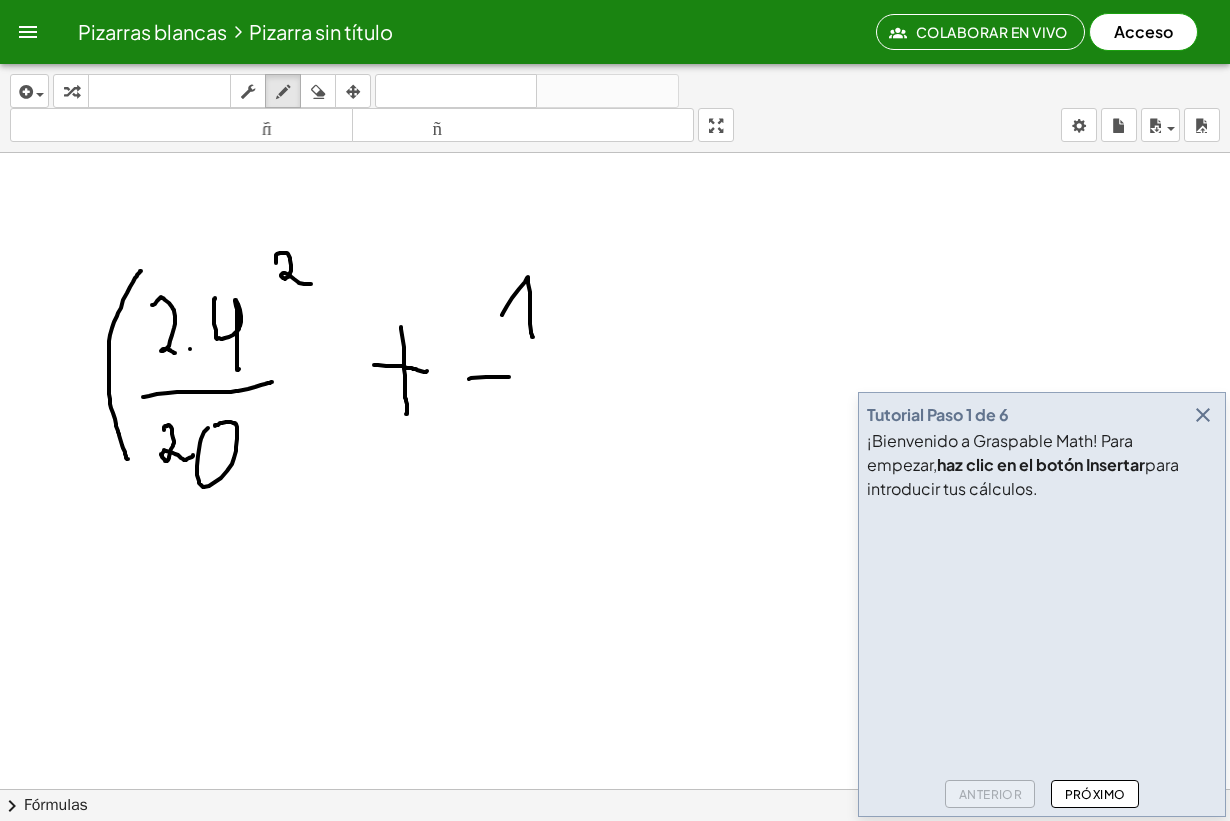 drag, startPoint x: 469, startPoint y: 379, endPoint x: 594, endPoint y: 381, distance: 125.016 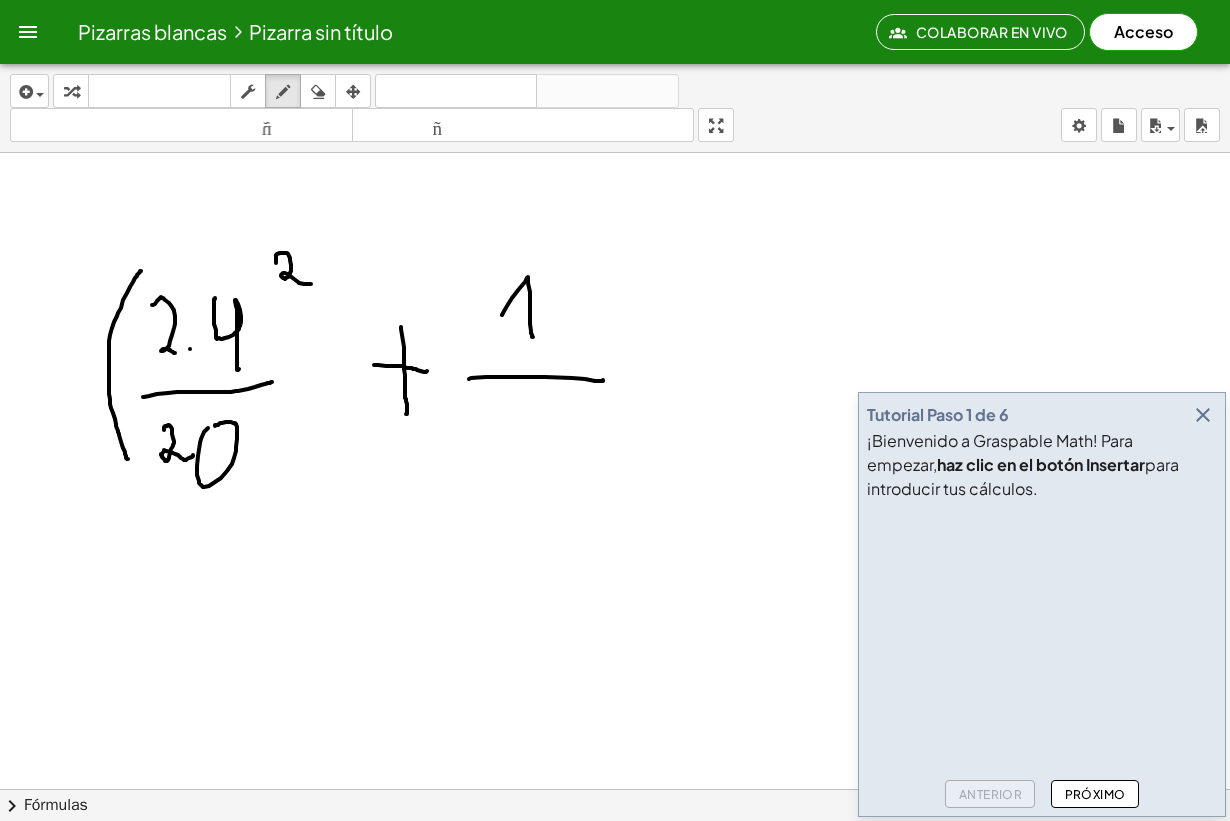 click at bounding box center (1203, 415) 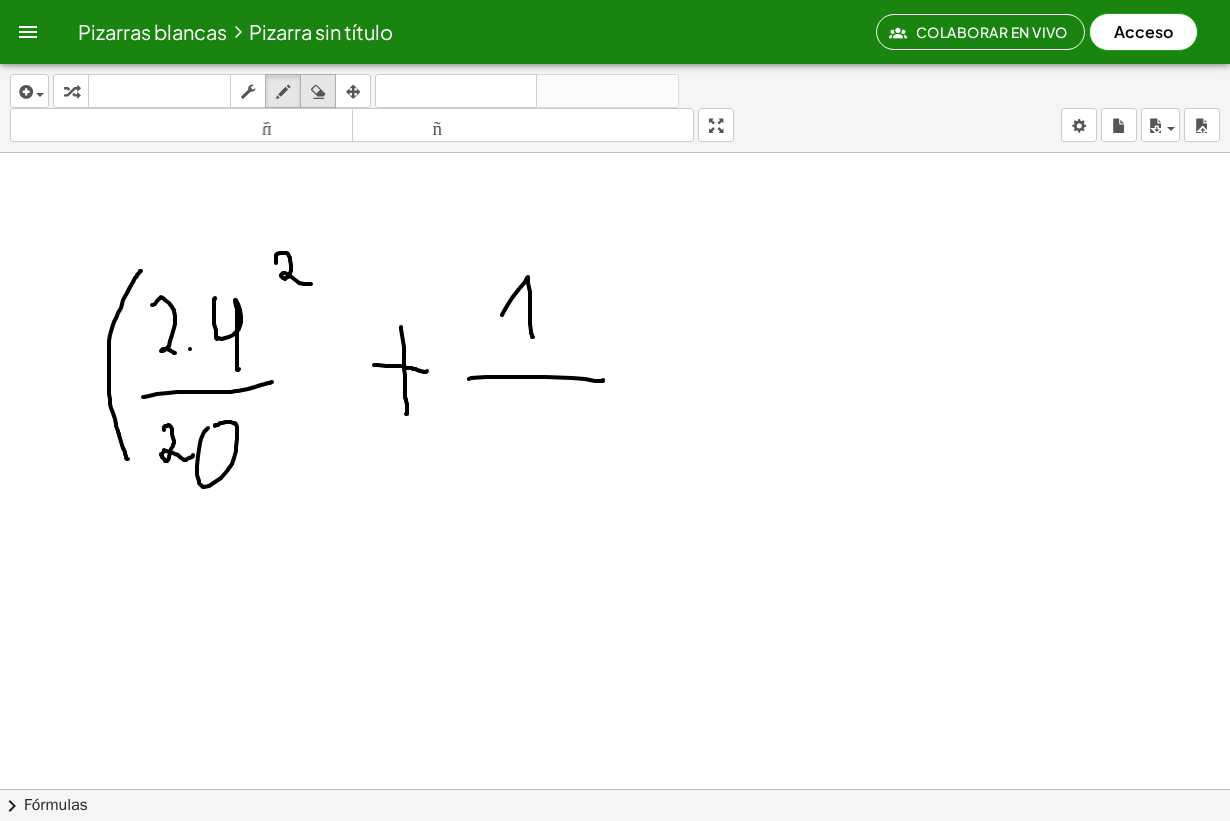 click at bounding box center [318, 92] 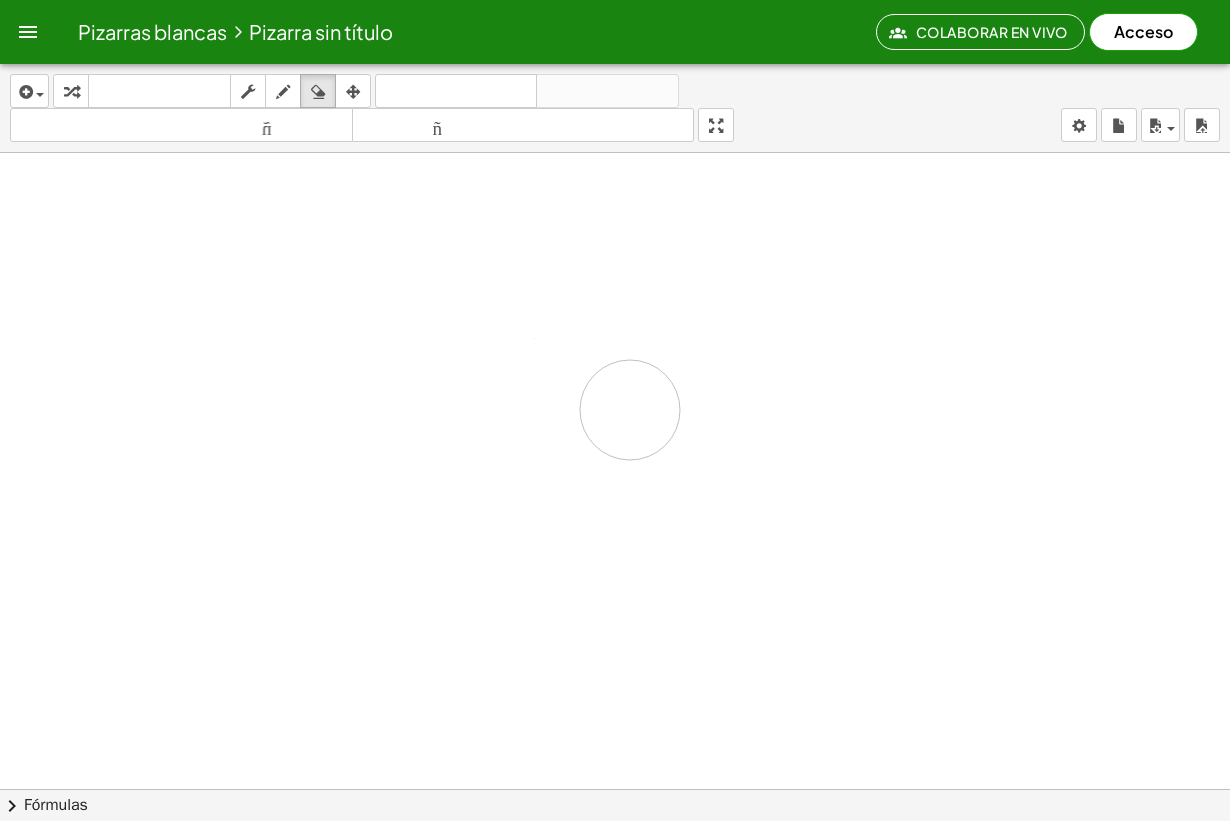 drag, startPoint x: 517, startPoint y: 292, endPoint x: 567, endPoint y: 392, distance: 111.8034 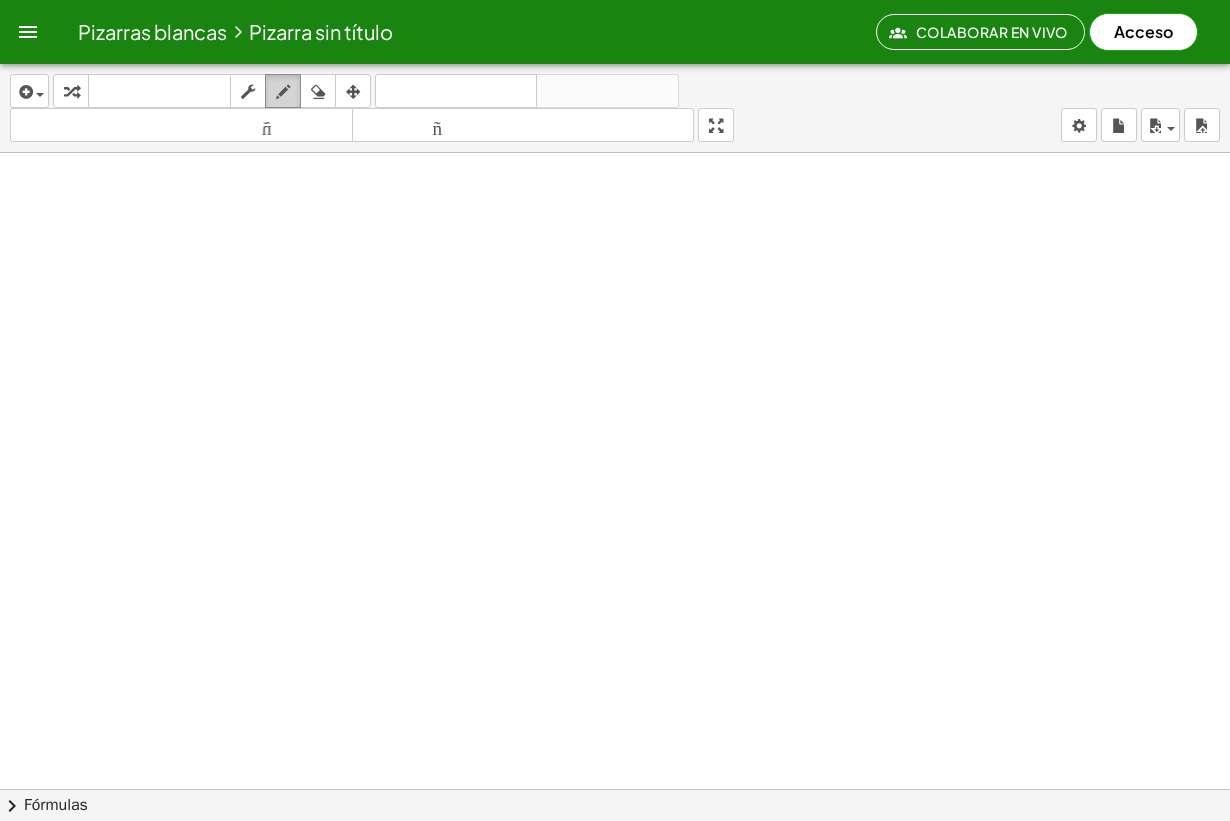 click at bounding box center (283, 91) 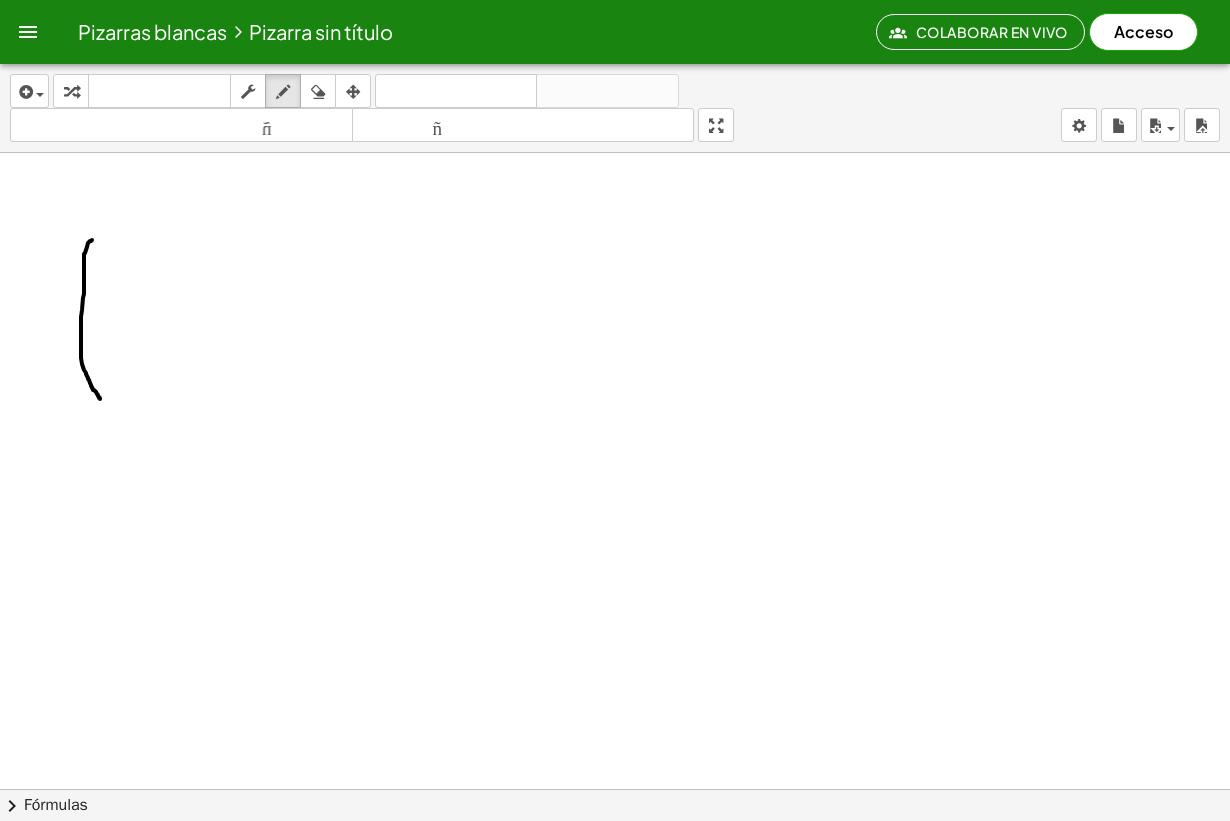 drag, startPoint x: 92, startPoint y: 240, endPoint x: 88, endPoint y: 378, distance: 138.05795 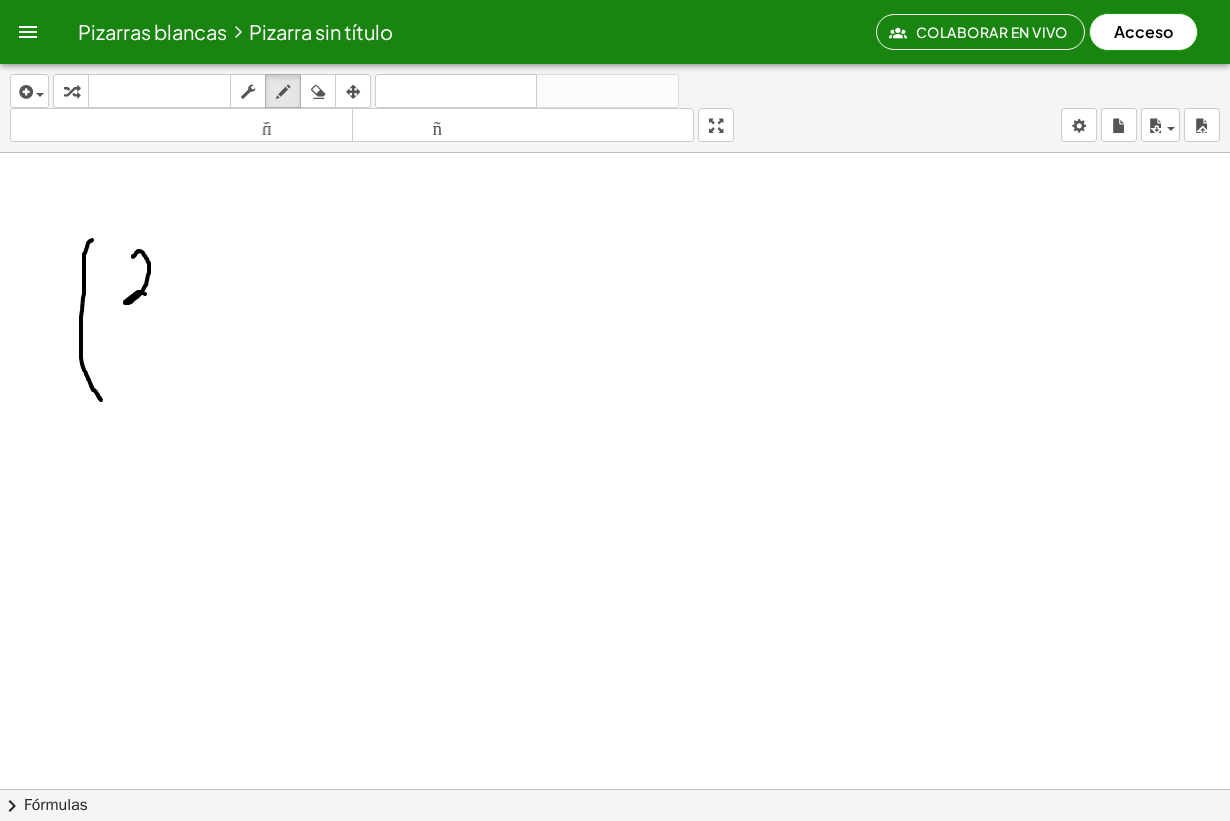 drag, startPoint x: 133, startPoint y: 257, endPoint x: 170, endPoint y: 292, distance: 50.931328 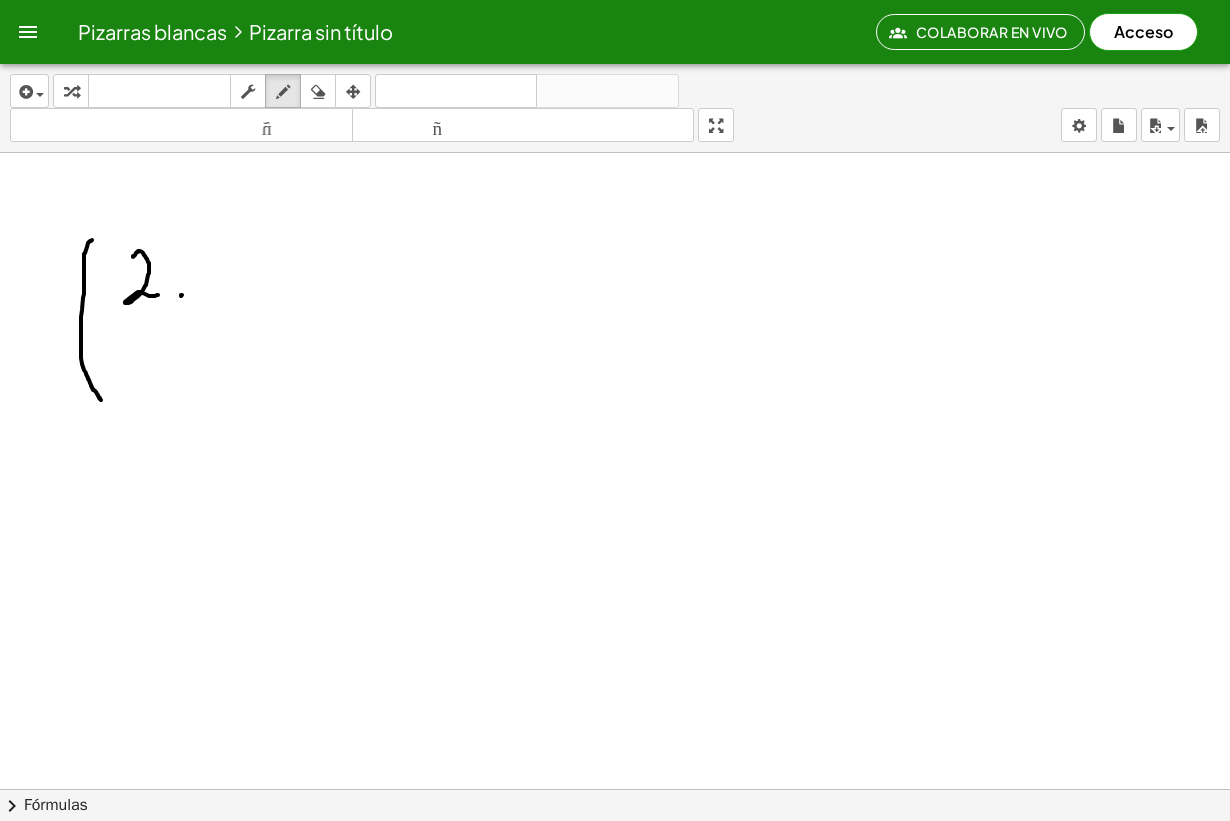 drag, startPoint x: 181, startPoint y: 296, endPoint x: 190, endPoint y: 258, distance: 39.051247 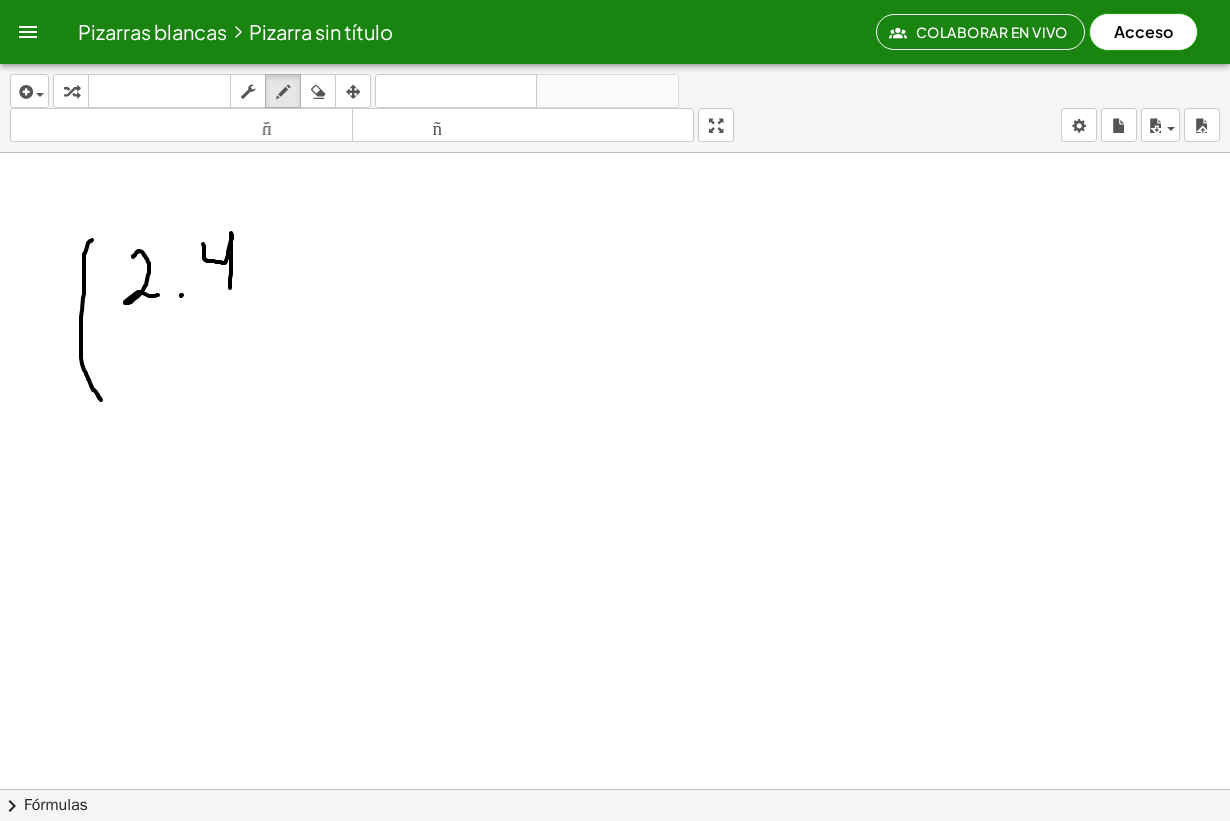 drag, startPoint x: 204, startPoint y: 246, endPoint x: 231, endPoint y: 290, distance: 51.62364 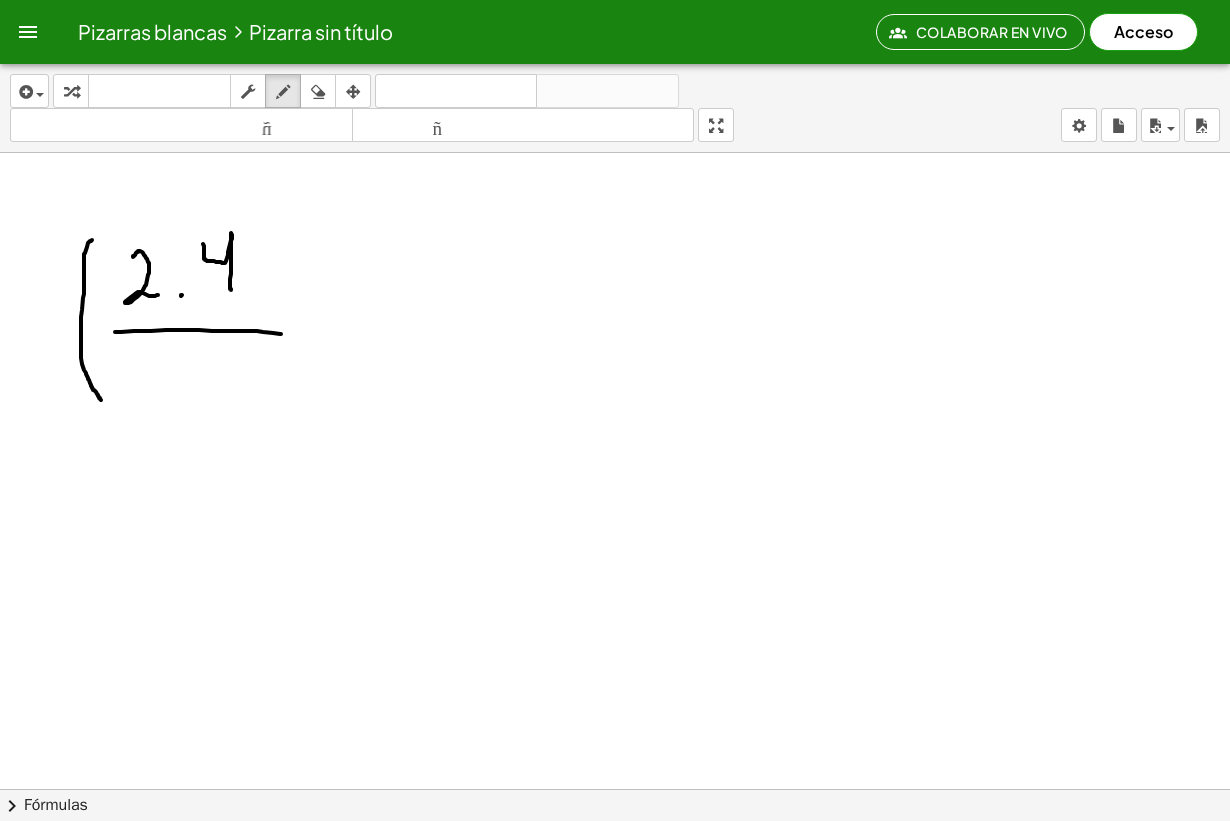 drag, startPoint x: 115, startPoint y: 332, endPoint x: 277, endPoint y: 334, distance: 162.01234 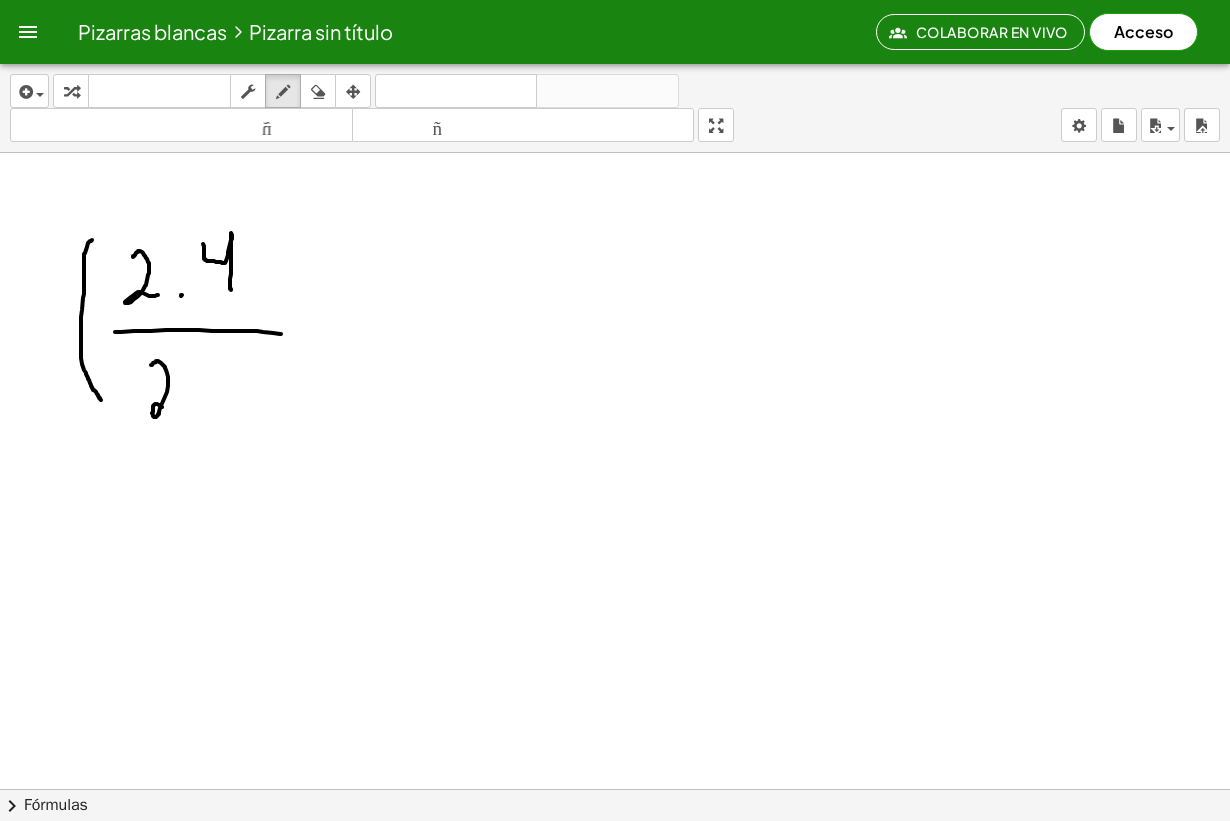 drag, startPoint x: 152, startPoint y: 365, endPoint x: 173, endPoint y: 398, distance: 39.115215 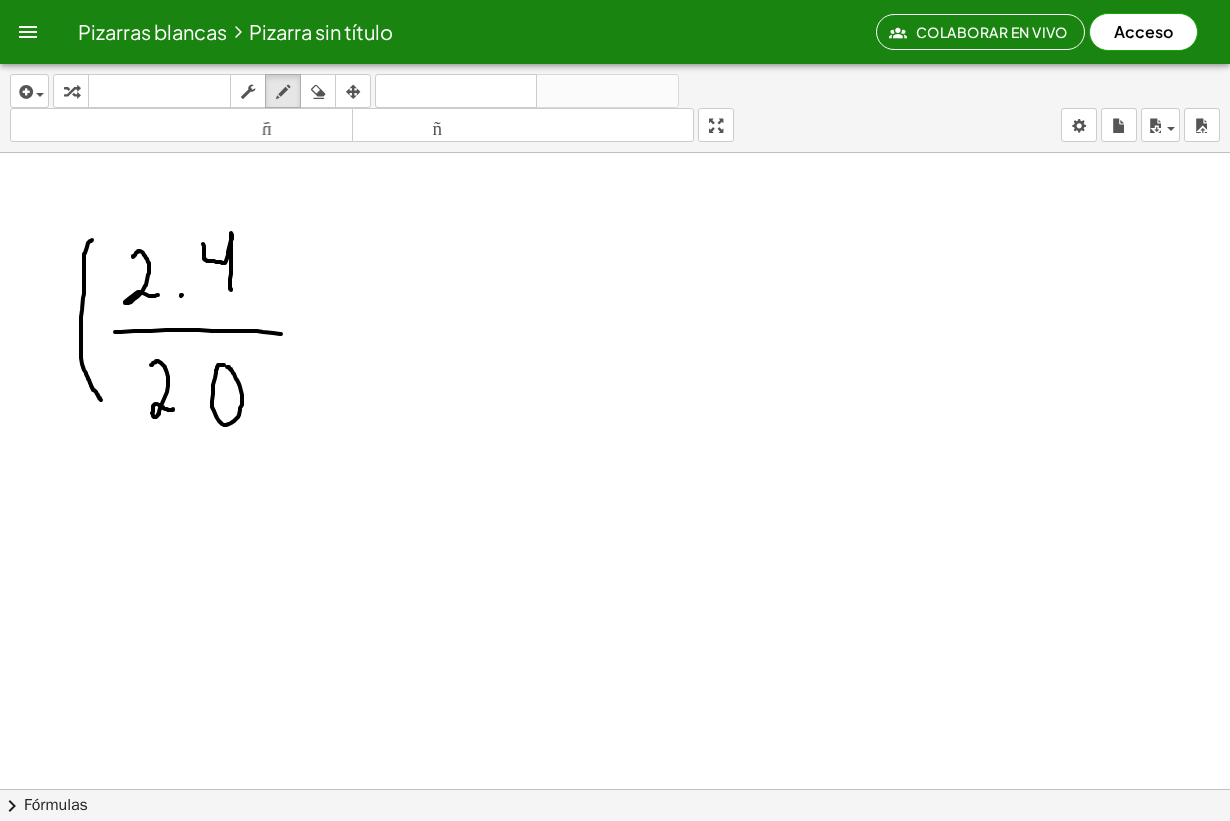 click at bounding box center (615, 867) 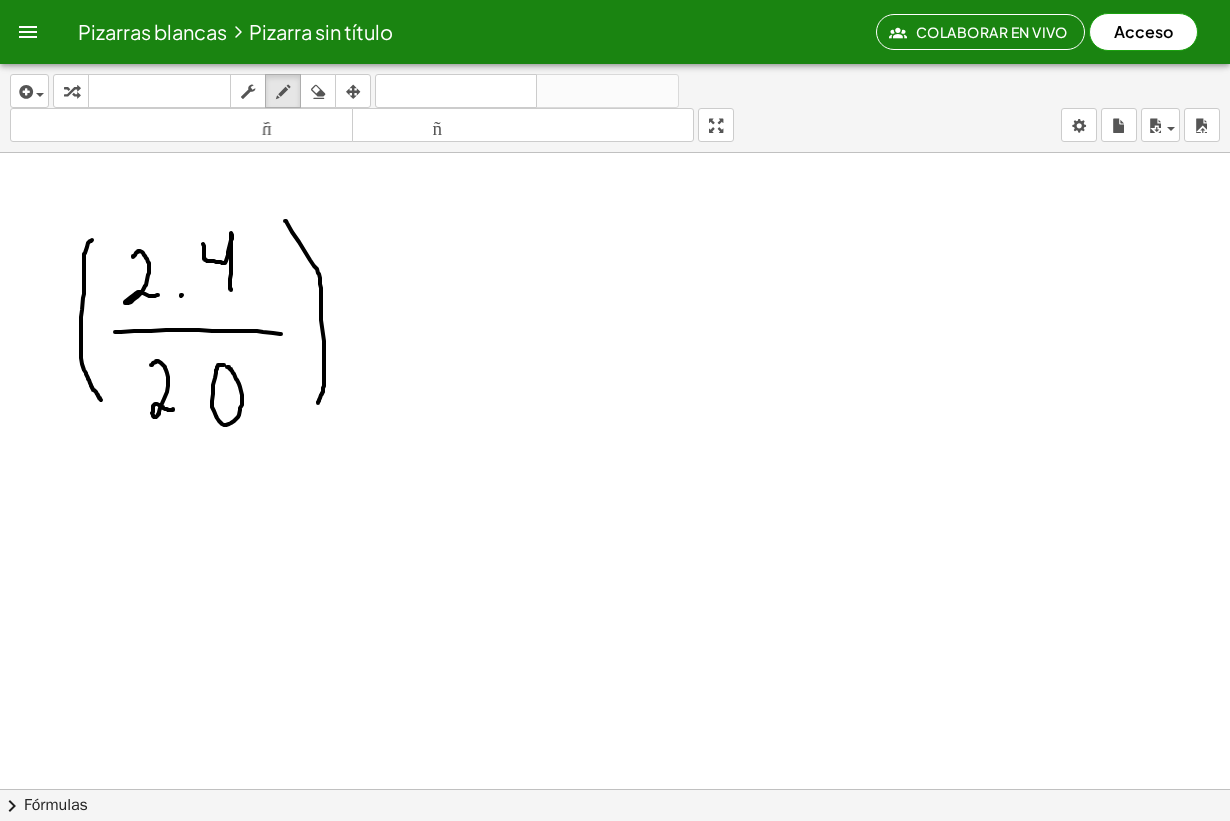 drag, startPoint x: 285, startPoint y: 221, endPoint x: 316, endPoint y: 297, distance: 82.07923 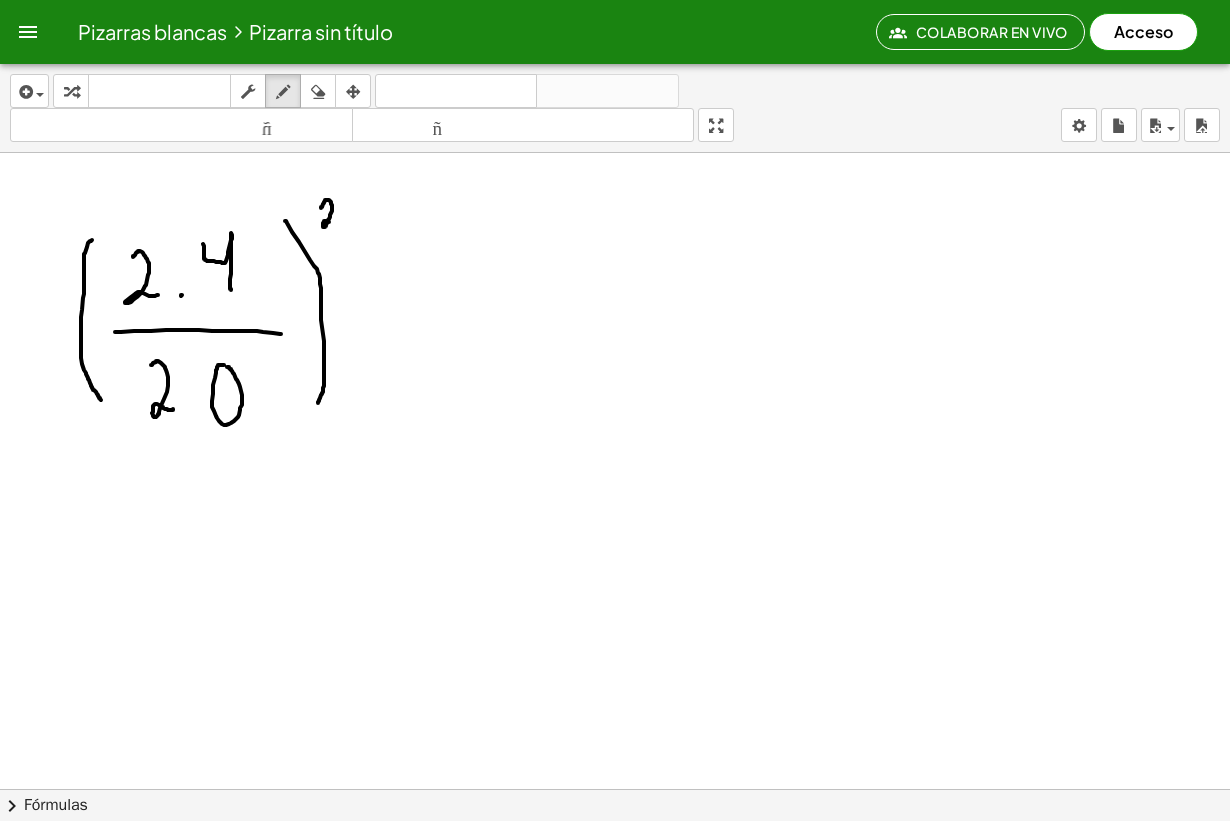 drag, startPoint x: 321, startPoint y: 208, endPoint x: 339, endPoint y: 225, distance: 24.758837 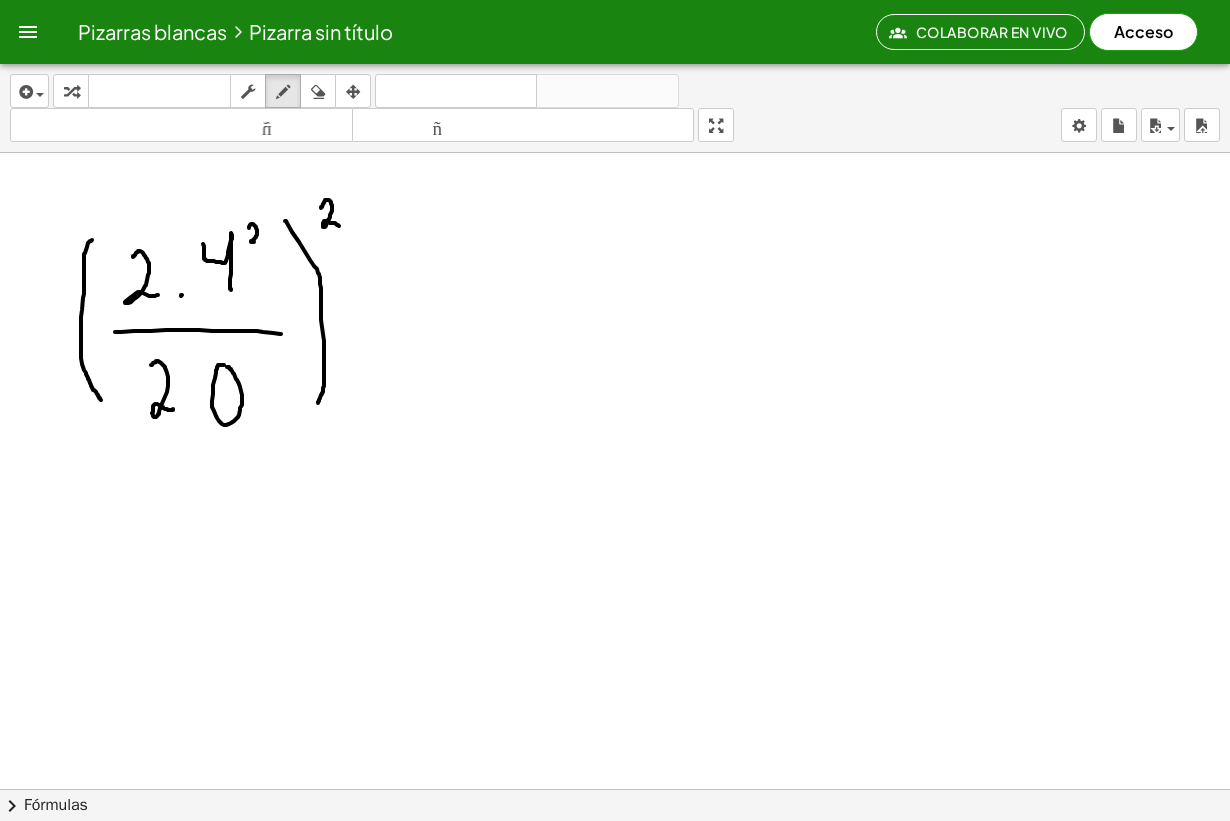 drag, startPoint x: 249, startPoint y: 228, endPoint x: 264, endPoint y: 243, distance: 21.213203 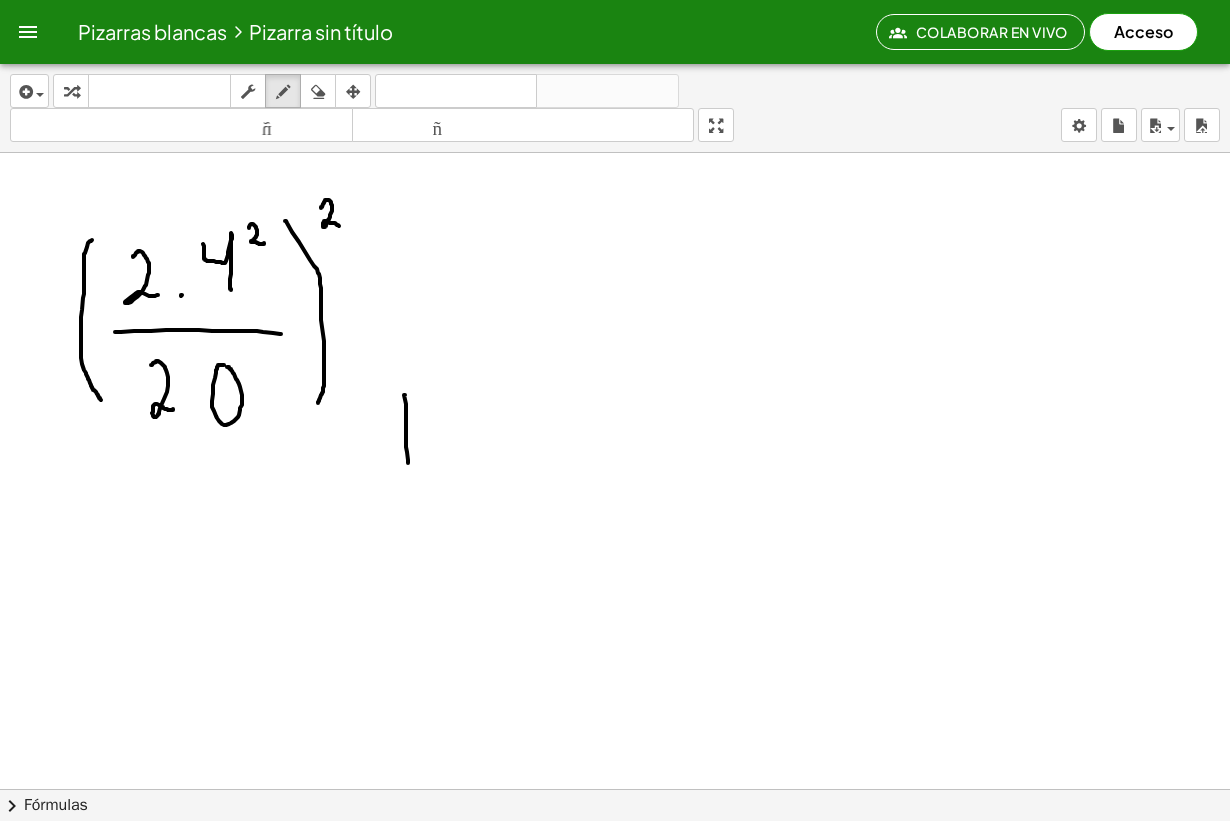 drag, startPoint x: 405, startPoint y: 395, endPoint x: 392, endPoint y: 420, distance: 28.178005 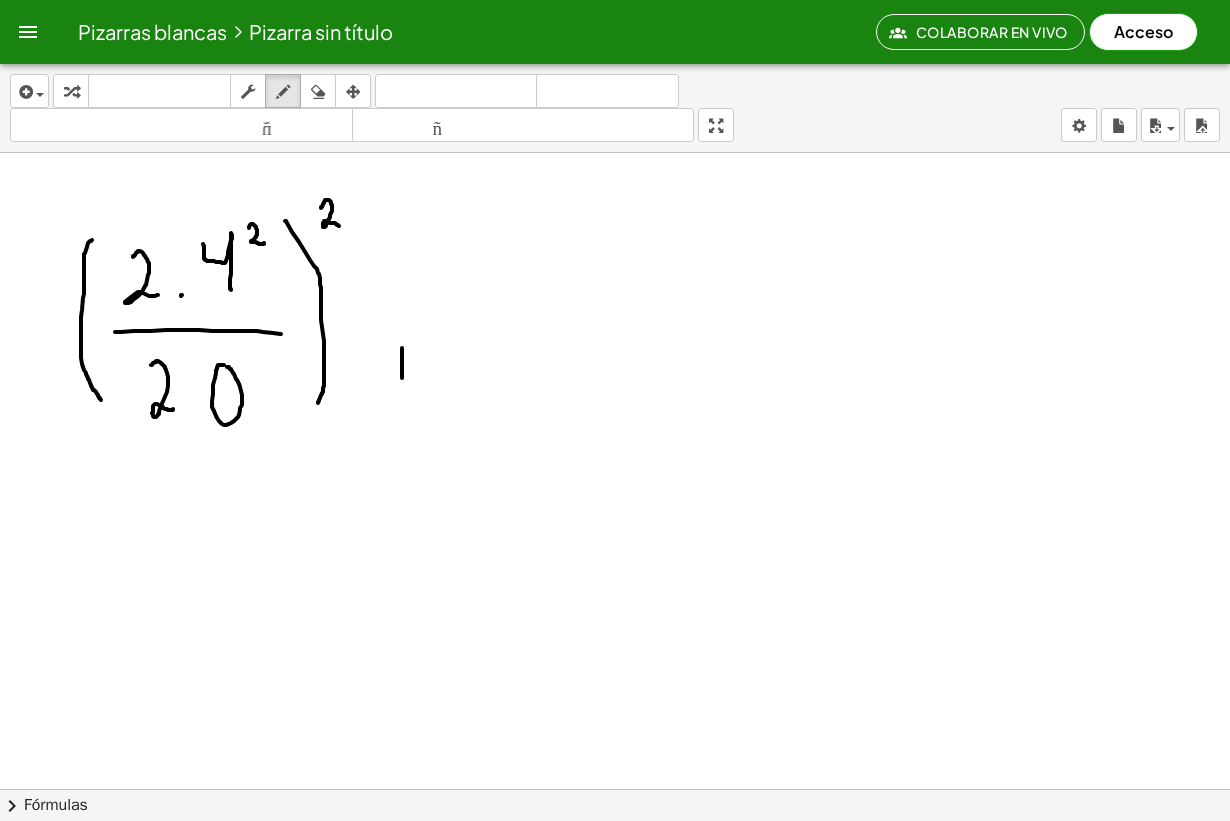 drag, startPoint x: 402, startPoint y: 348, endPoint x: 397, endPoint y: 399, distance: 51.24451 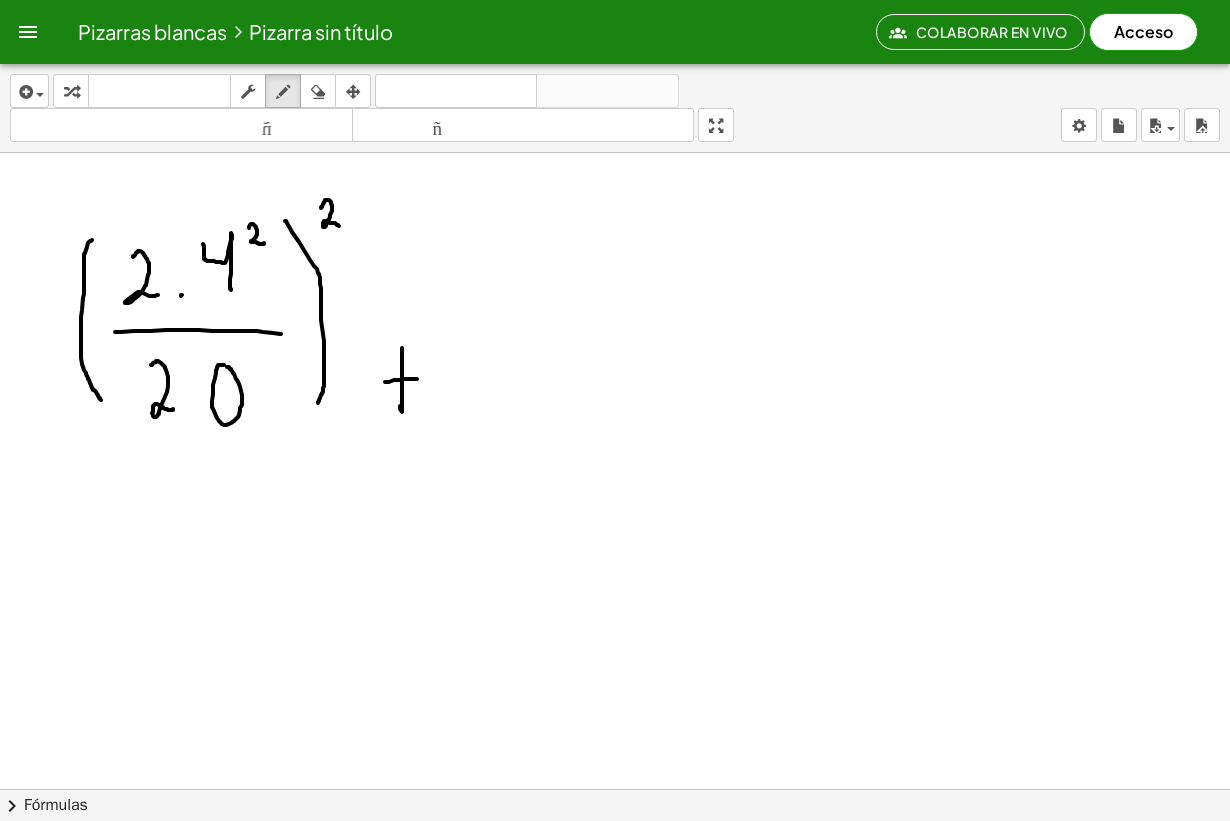 drag, startPoint x: 385, startPoint y: 382, endPoint x: 417, endPoint y: 379, distance: 32.140316 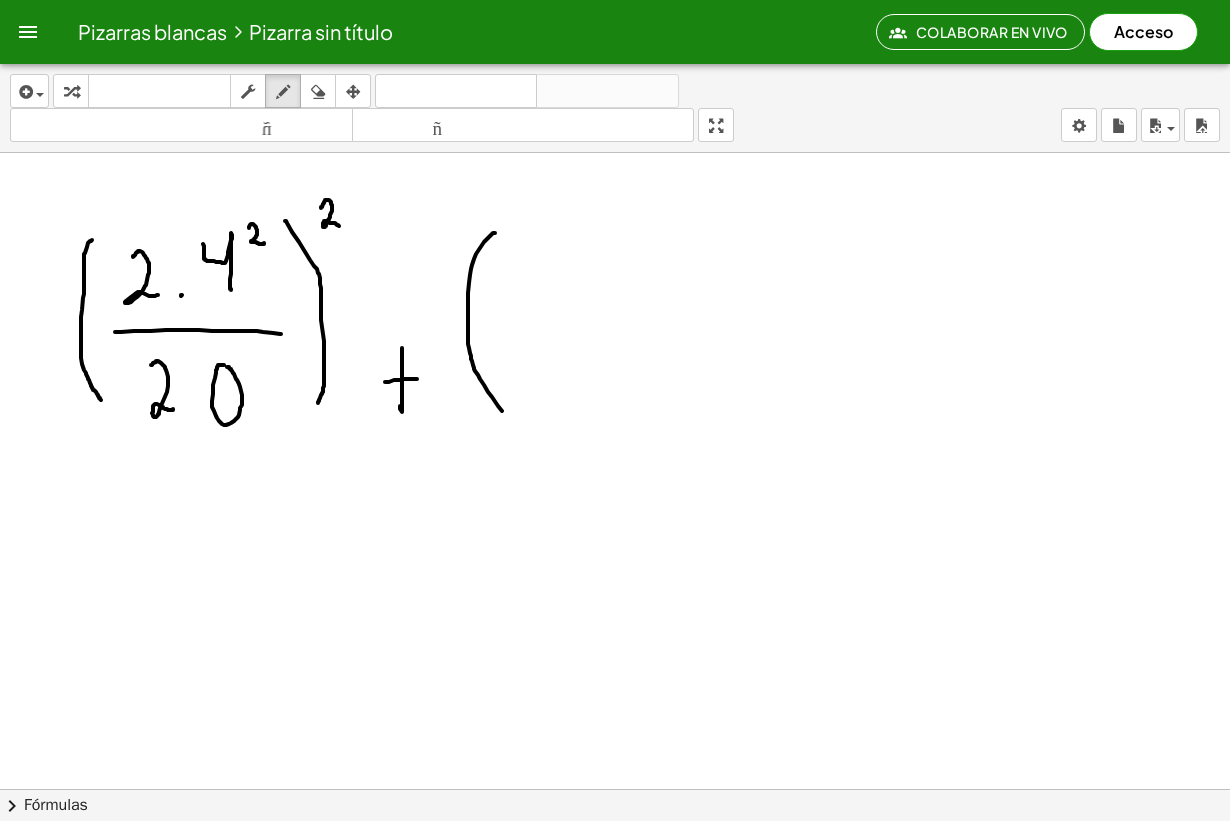 drag, startPoint x: 494, startPoint y: 233, endPoint x: 513, endPoint y: 419, distance: 186.96791 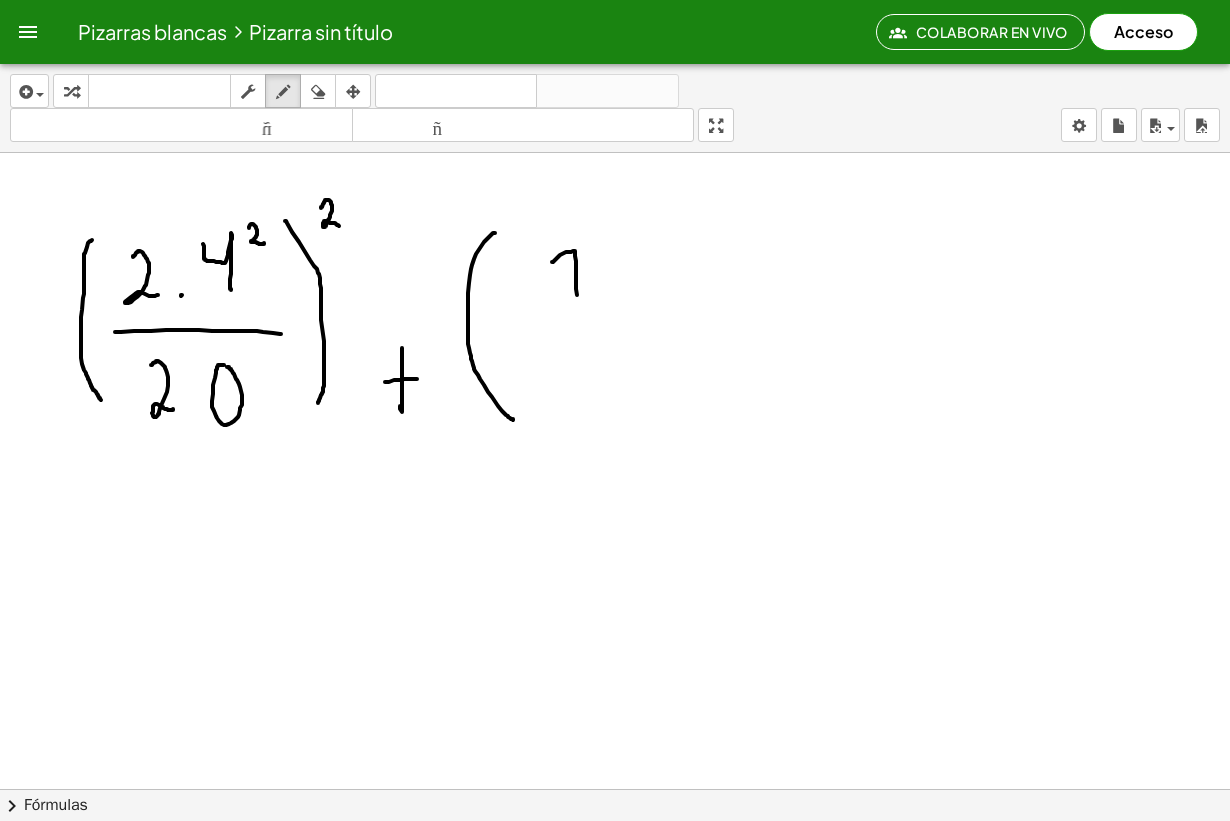 drag, startPoint x: 552, startPoint y: 262, endPoint x: 590, endPoint y: 297, distance: 51.662365 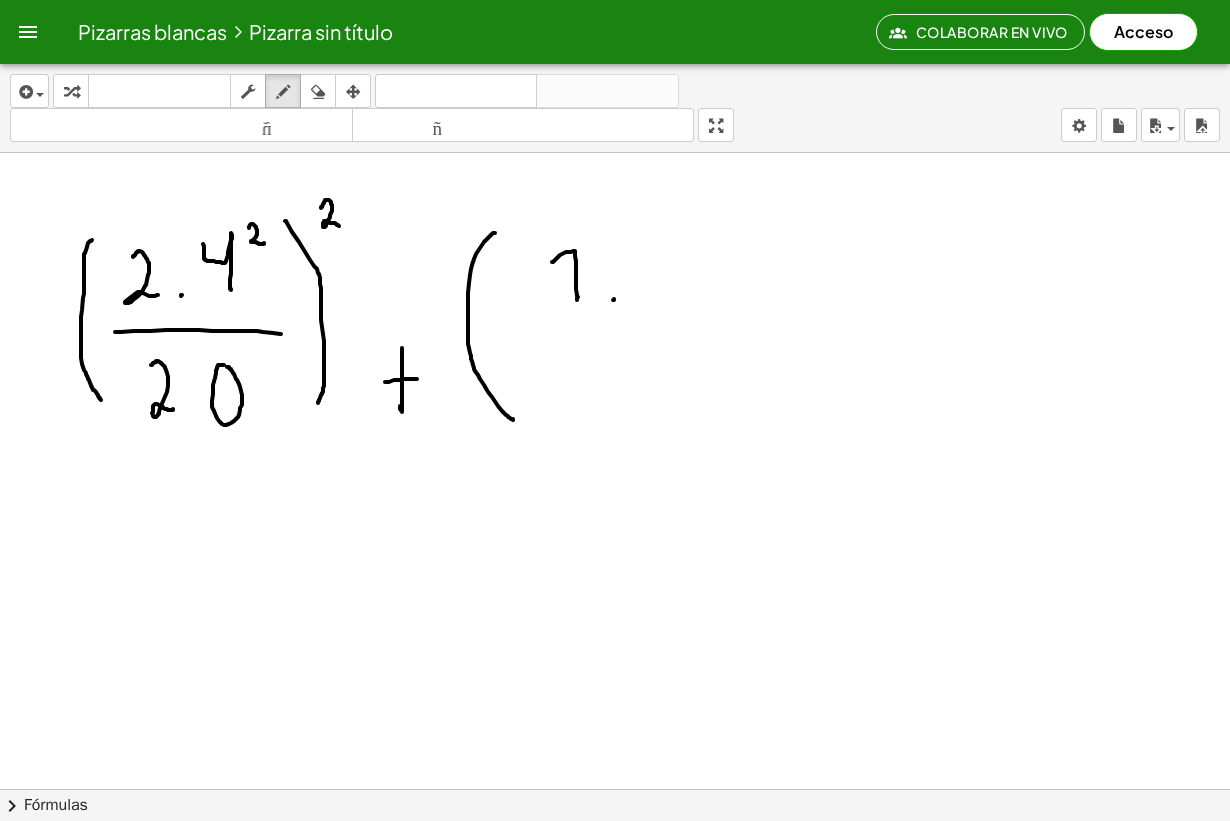 click at bounding box center [615, 867] 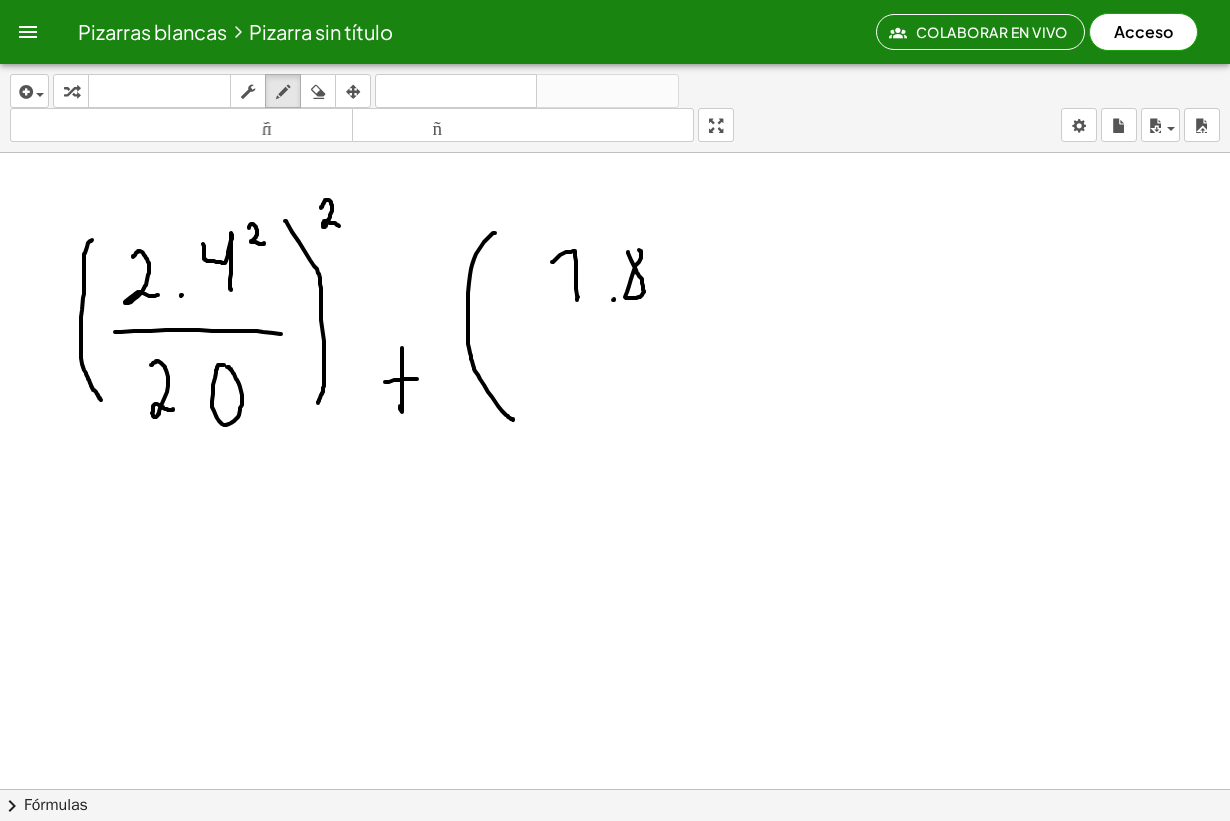 click at bounding box center [615, 867] 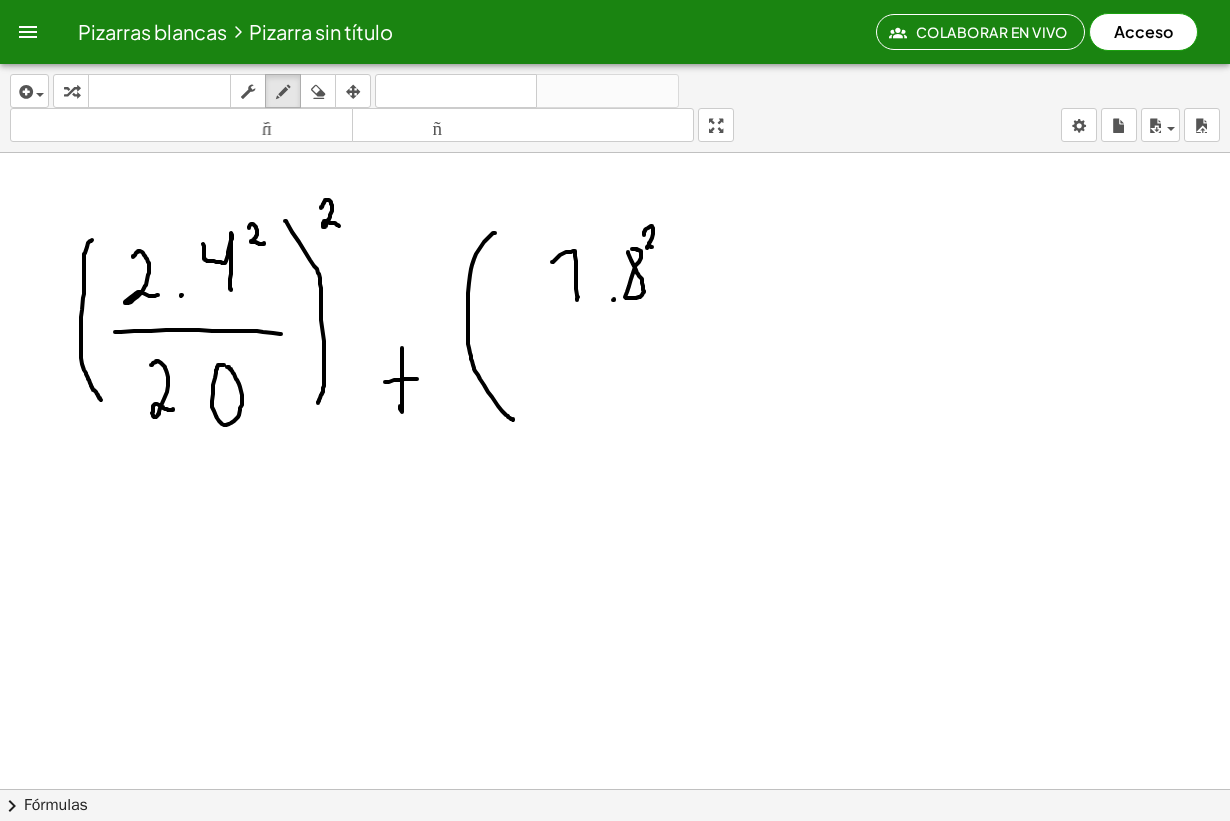 drag, startPoint x: 644, startPoint y: 233, endPoint x: 659, endPoint y: 247, distance: 20.518284 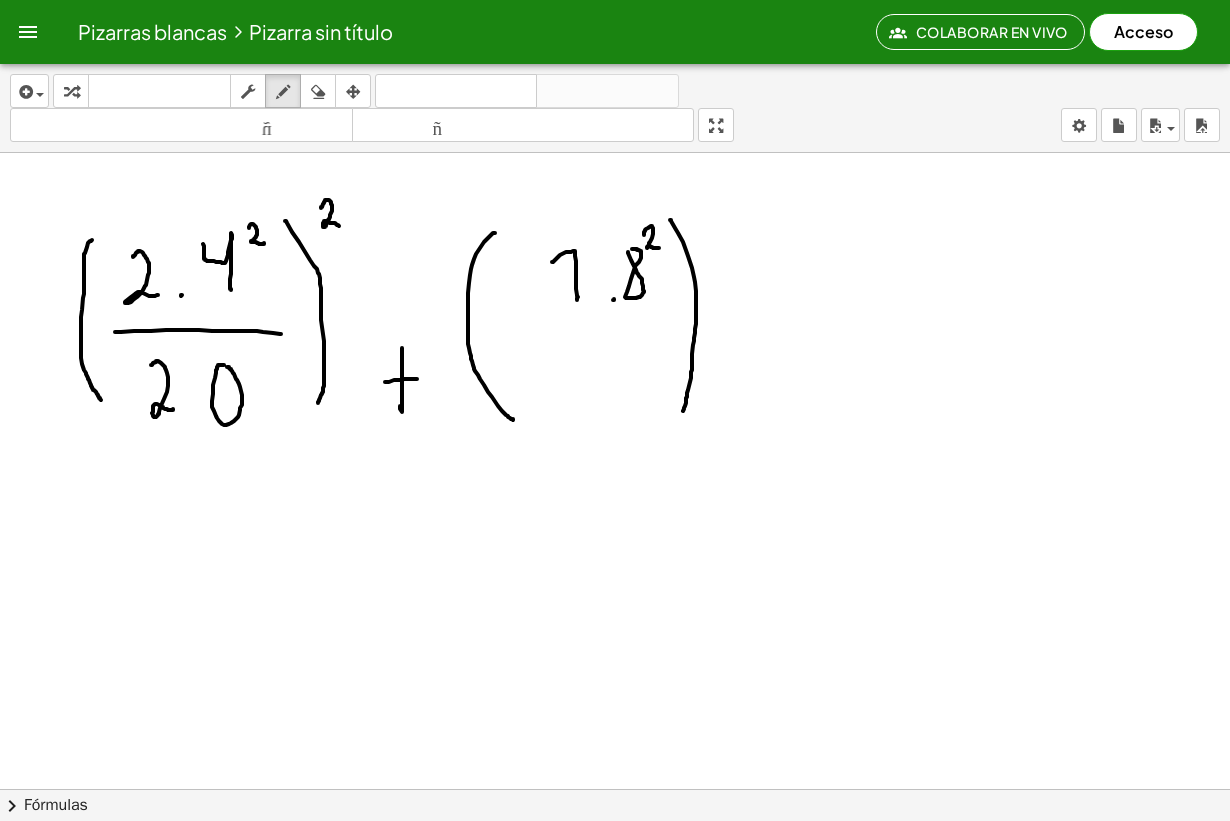 drag, startPoint x: 670, startPoint y: 220, endPoint x: 690, endPoint y: 358, distance: 139.44174 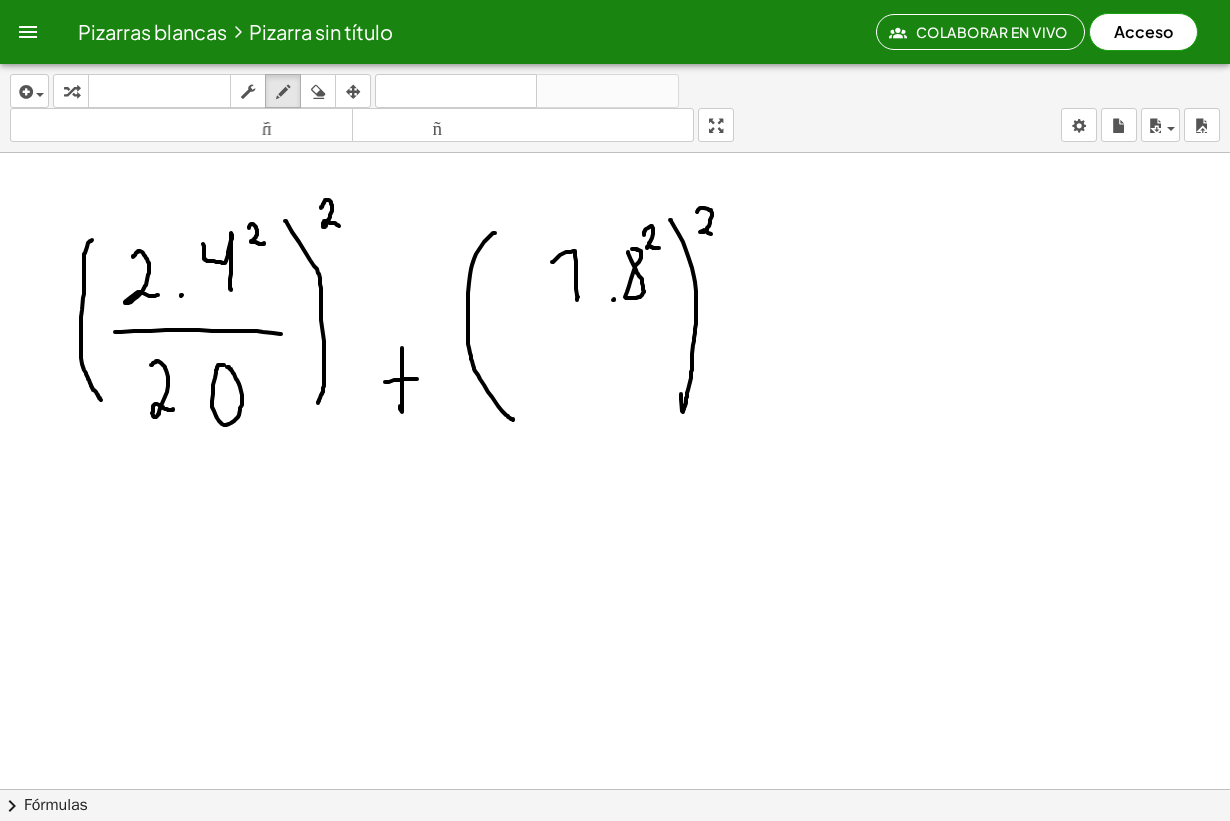drag, startPoint x: 697, startPoint y: 212, endPoint x: 715, endPoint y: 235, distance: 29.206163 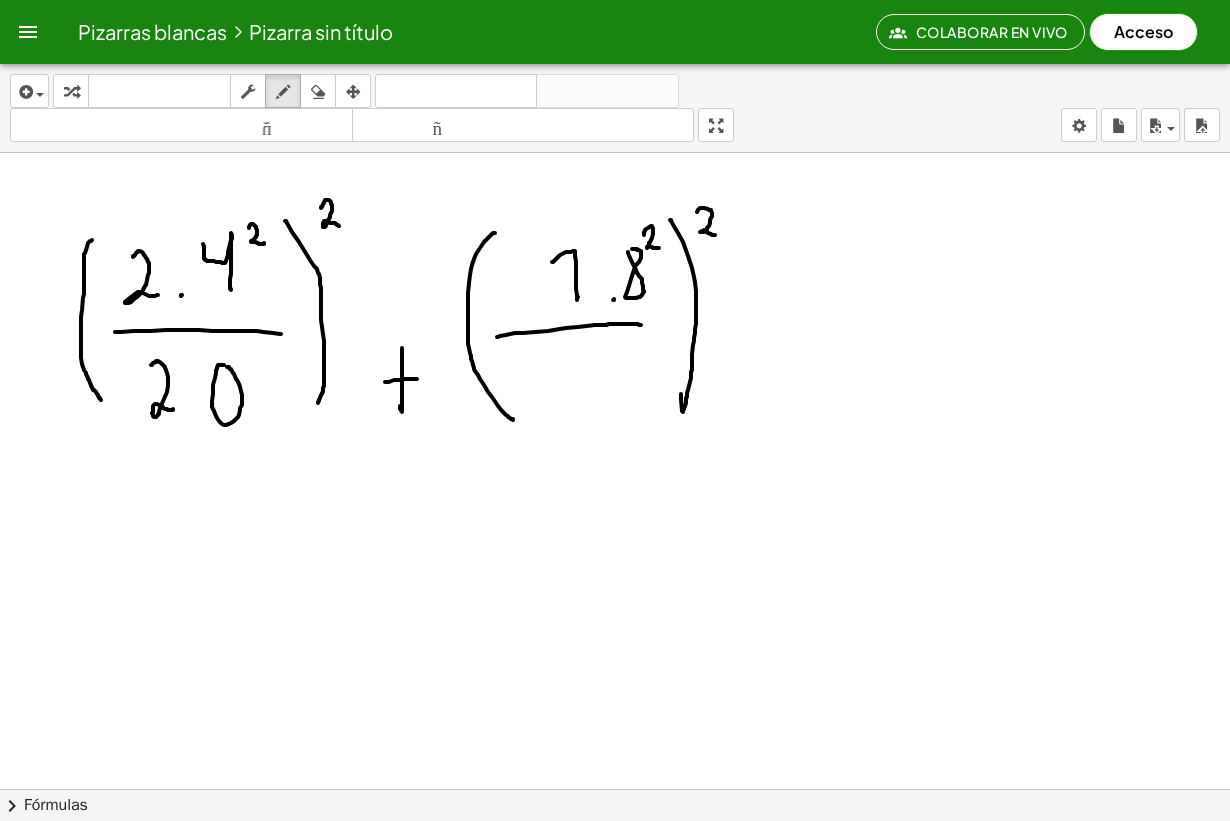 drag, startPoint x: 515, startPoint y: 333, endPoint x: 656, endPoint y: 325, distance: 141.22676 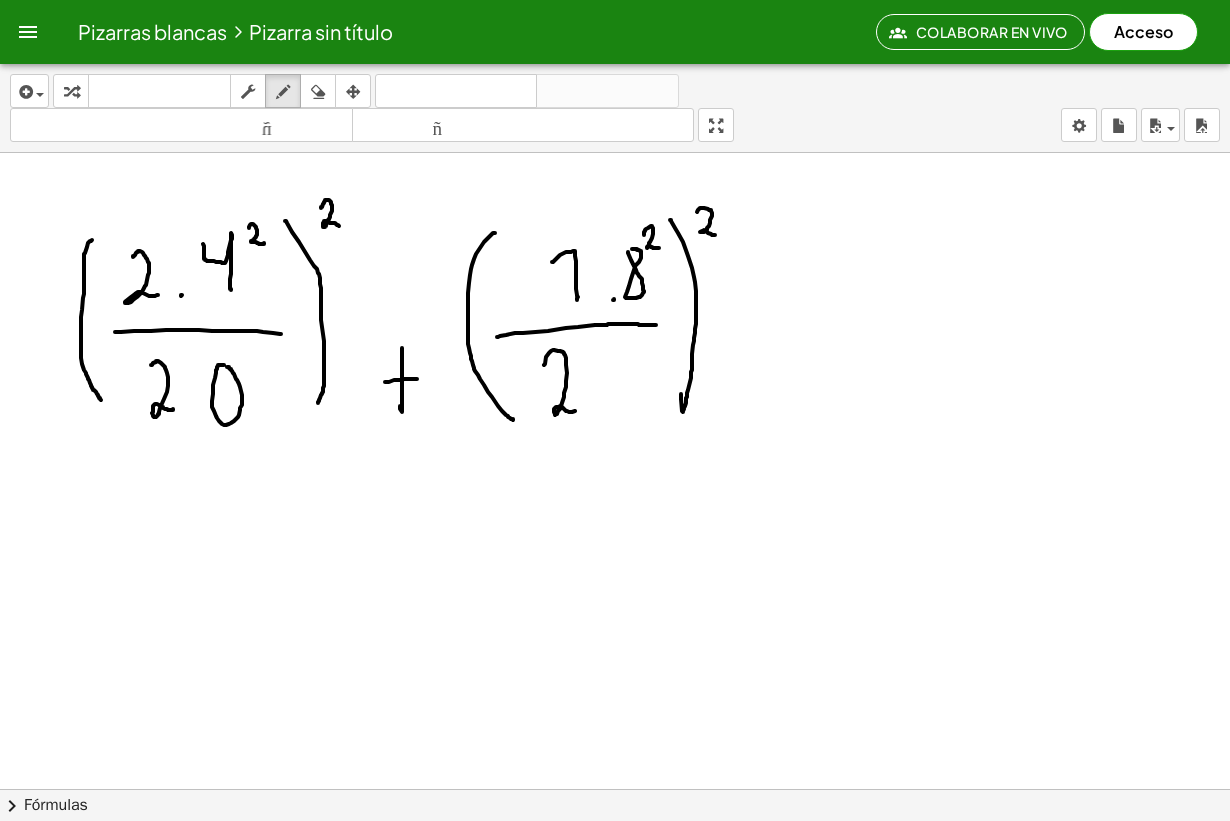 drag, startPoint x: 546, startPoint y: 357, endPoint x: 604, endPoint y: 372, distance: 59.908264 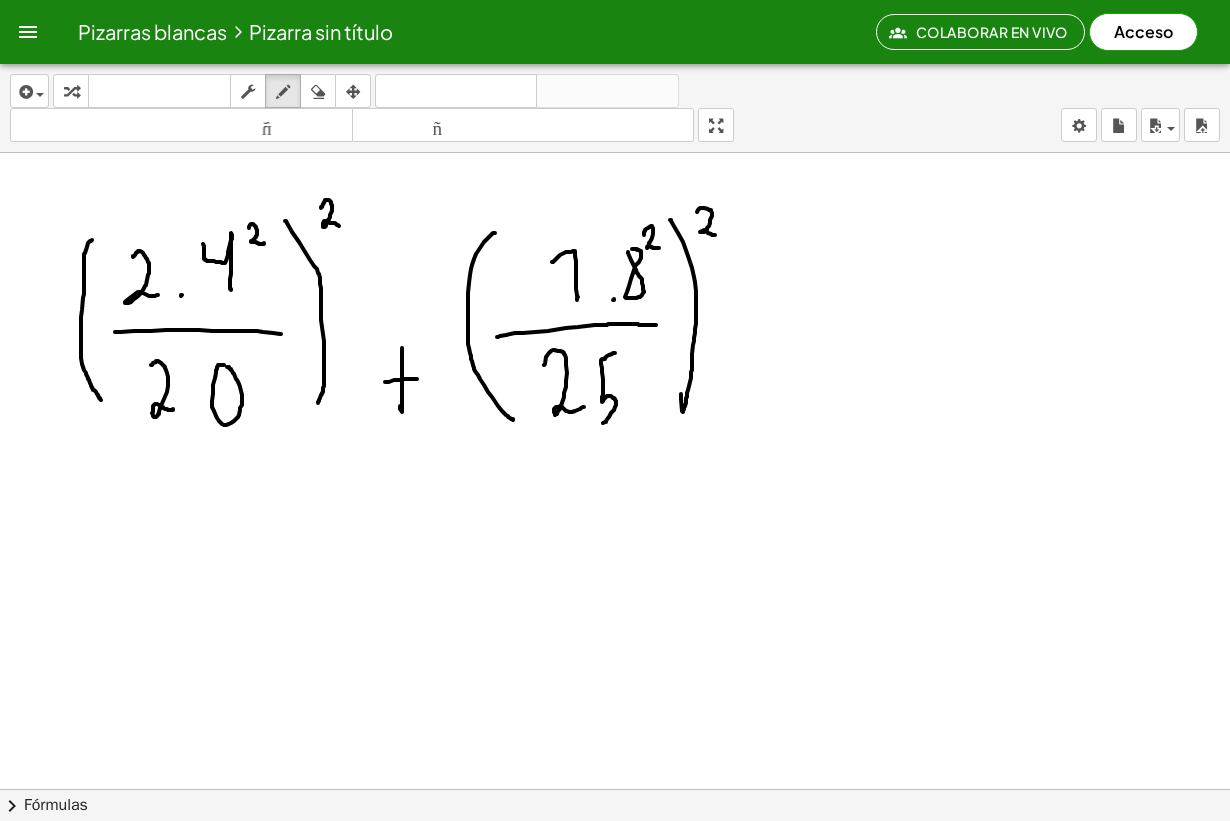 drag, startPoint x: 615, startPoint y: 353, endPoint x: 598, endPoint y: 423, distance: 72.03471 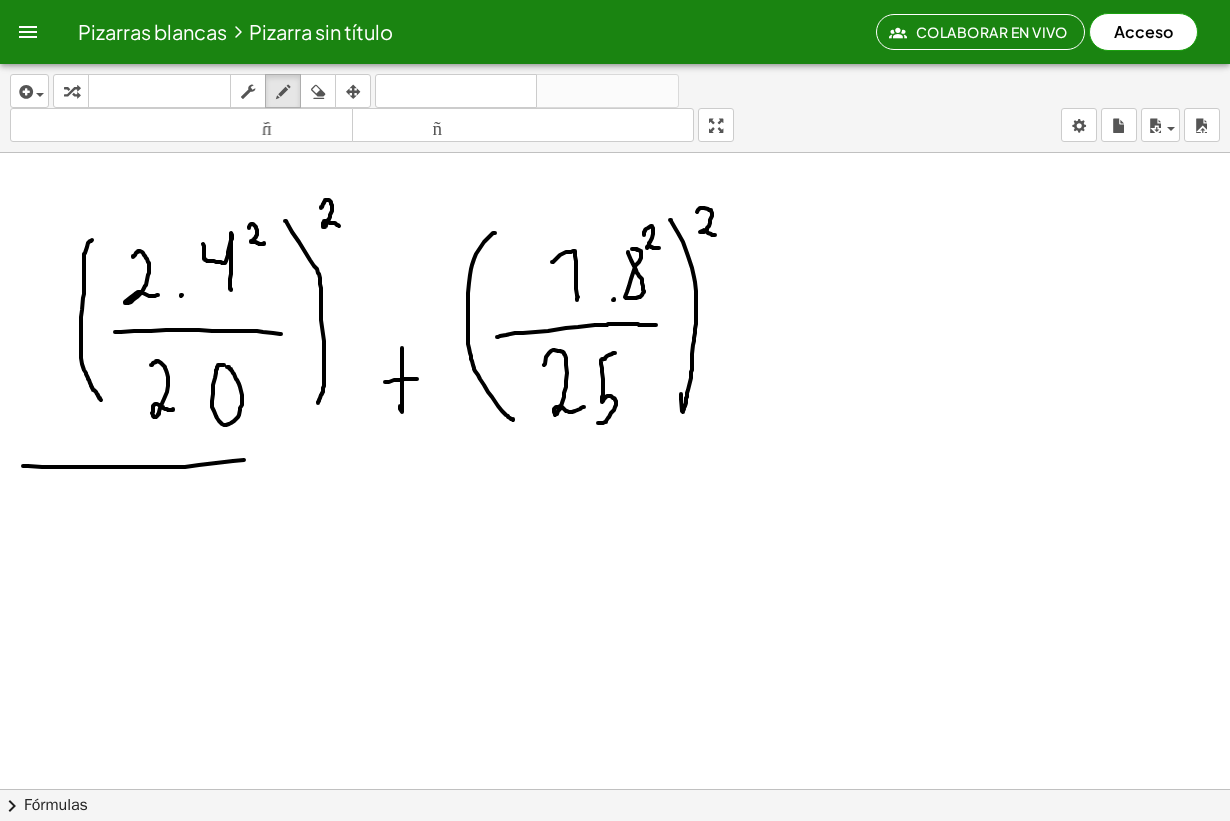 drag, startPoint x: 23, startPoint y: 466, endPoint x: 340, endPoint y: 461, distance: 317.03943 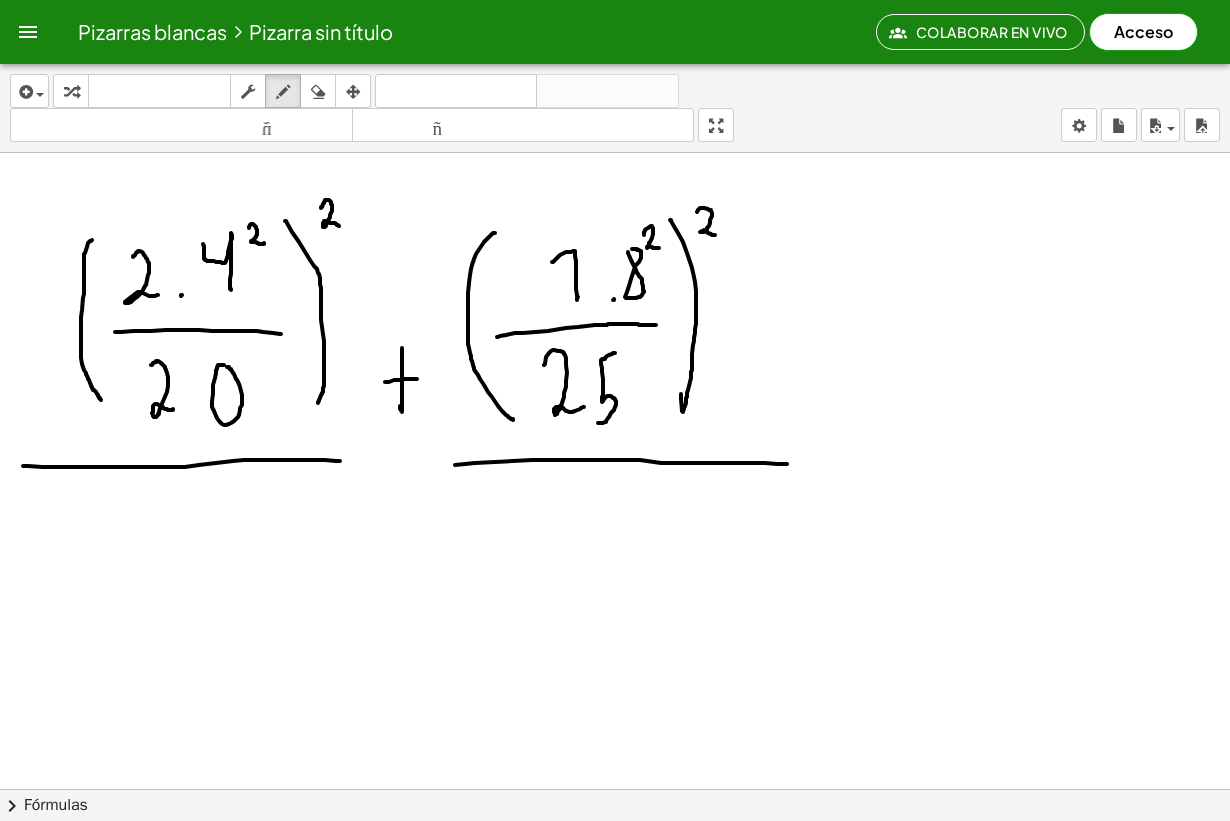 drag, startPoint x: 455, startPoint y: 465, endPoint x: 786, endPoint y: 464, distance: 331.0015 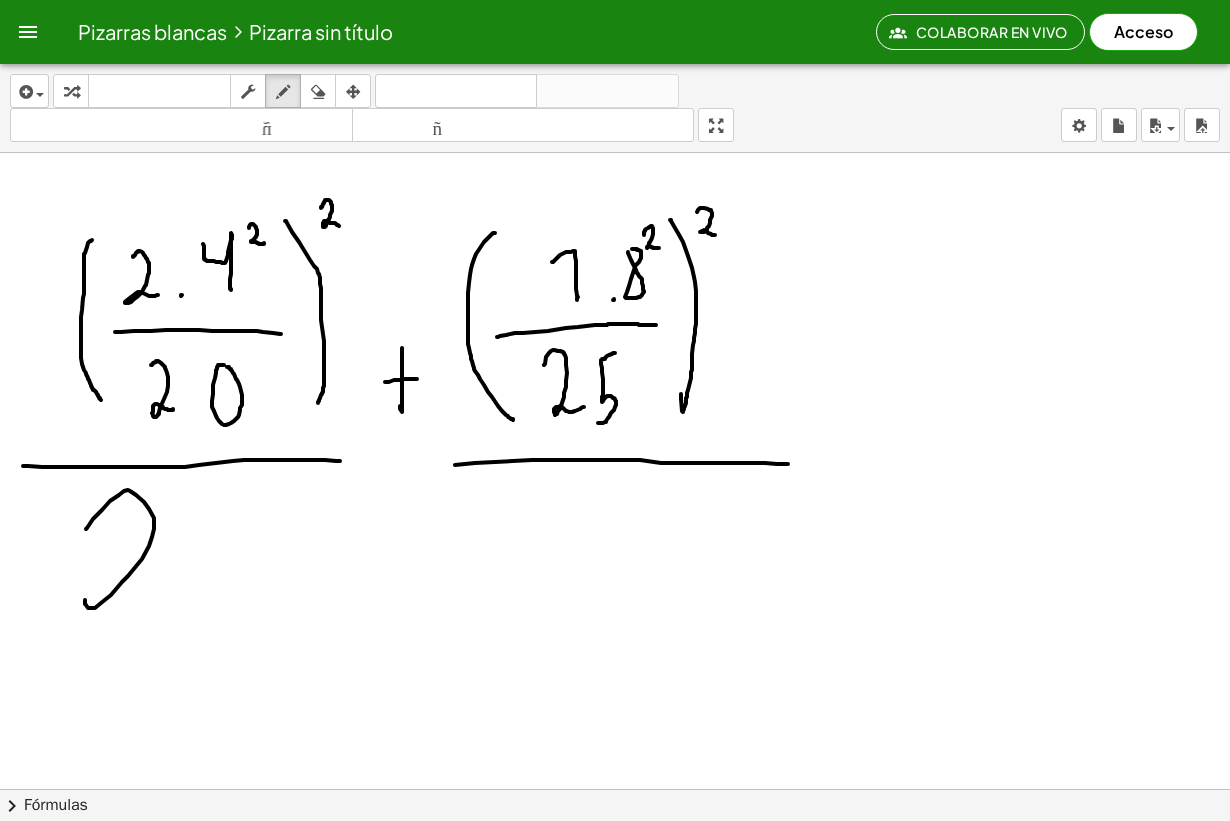 drag, startPoint x: 86, startPoint y: 529, endPoint x: 180, endPoint y: 574, distance: 104.21612 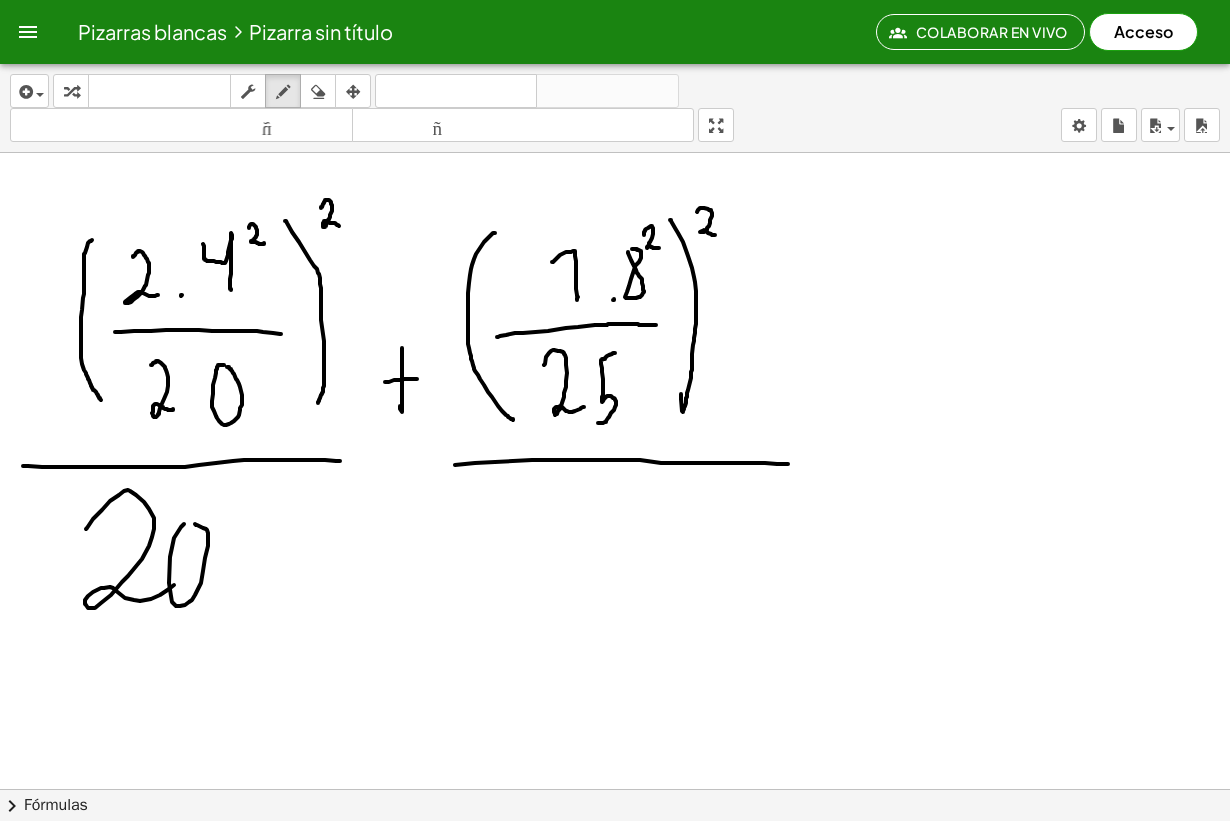 drag, startPoint x: 170, startPoint y: 557, endPoint x: 178, endPoint y: 526, distance: 32.01562 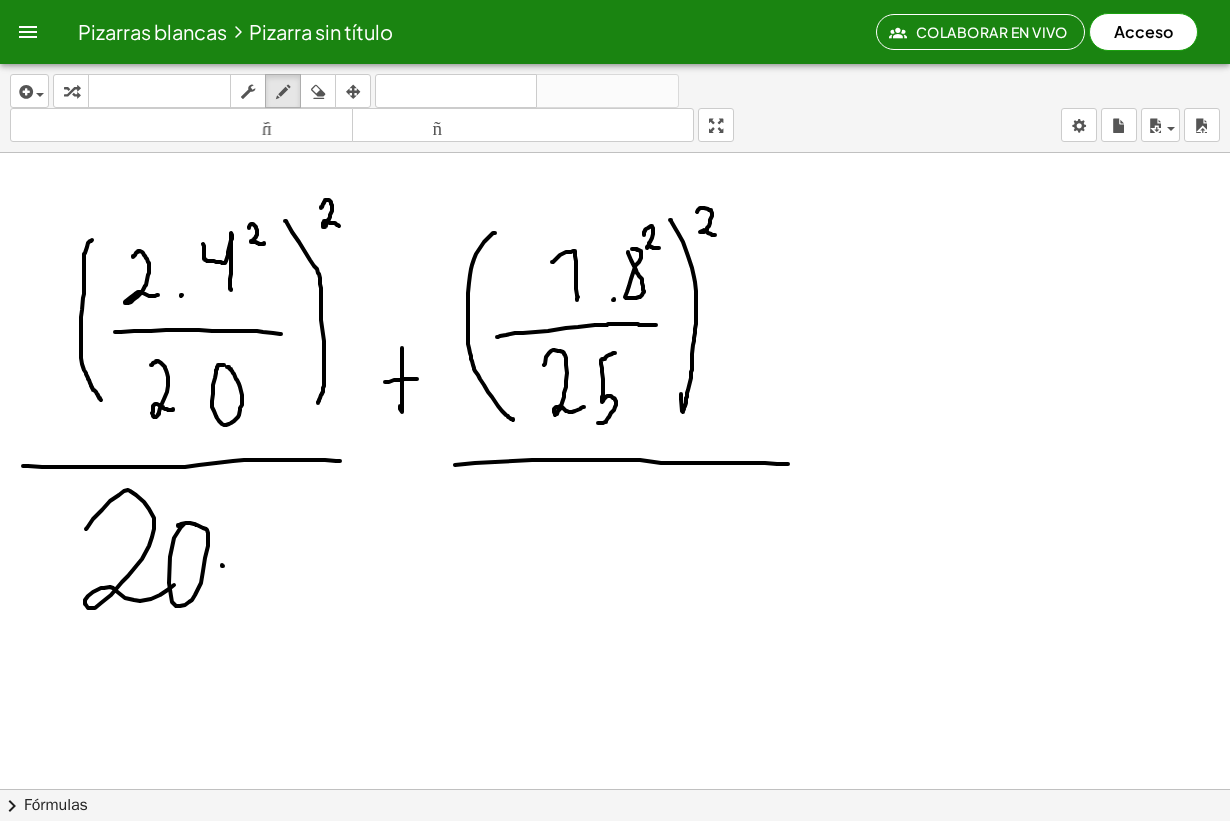 drag, startPoint x: 223, startPoint y: 566, endPoint x: 241, endPoint y: 562, distance: 18.439089 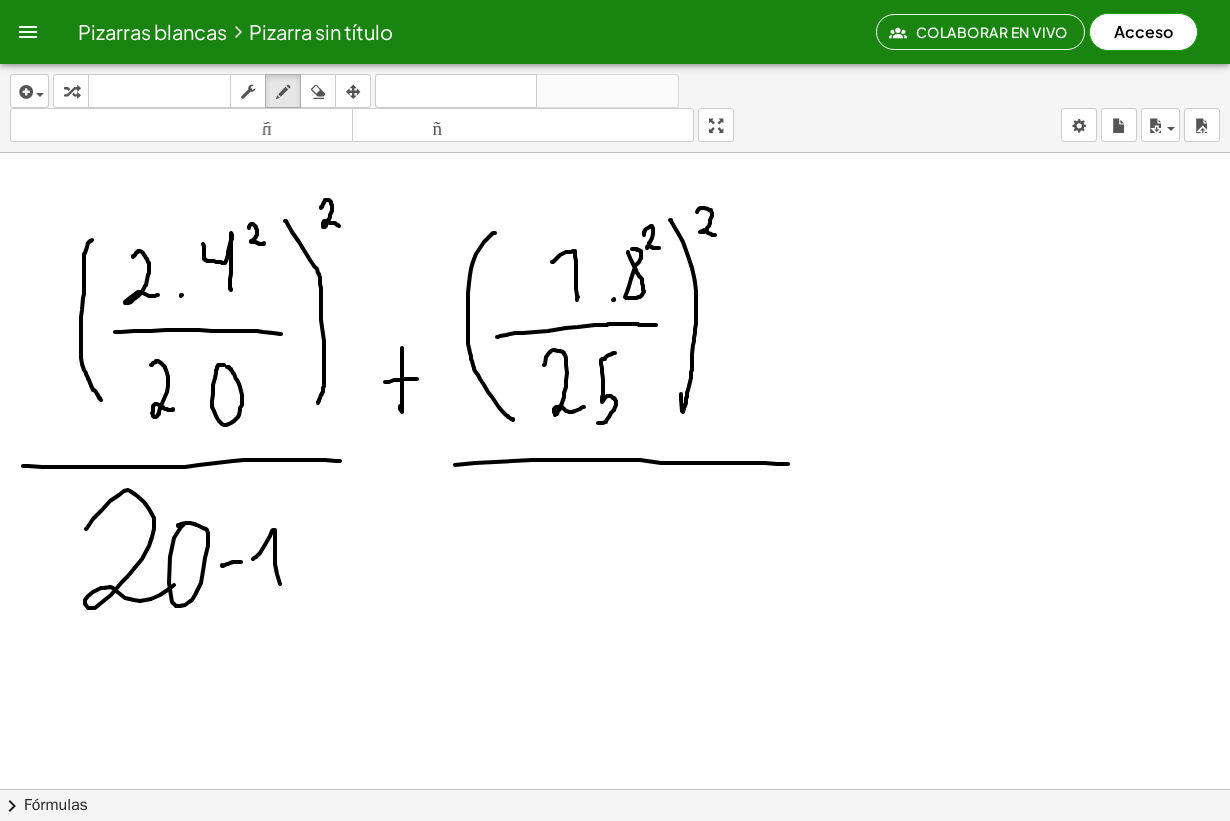 drag, startPoint x: 260, startPoint y: 553, endPoint x: 303, endPoint y: 572, distance: 47.010635 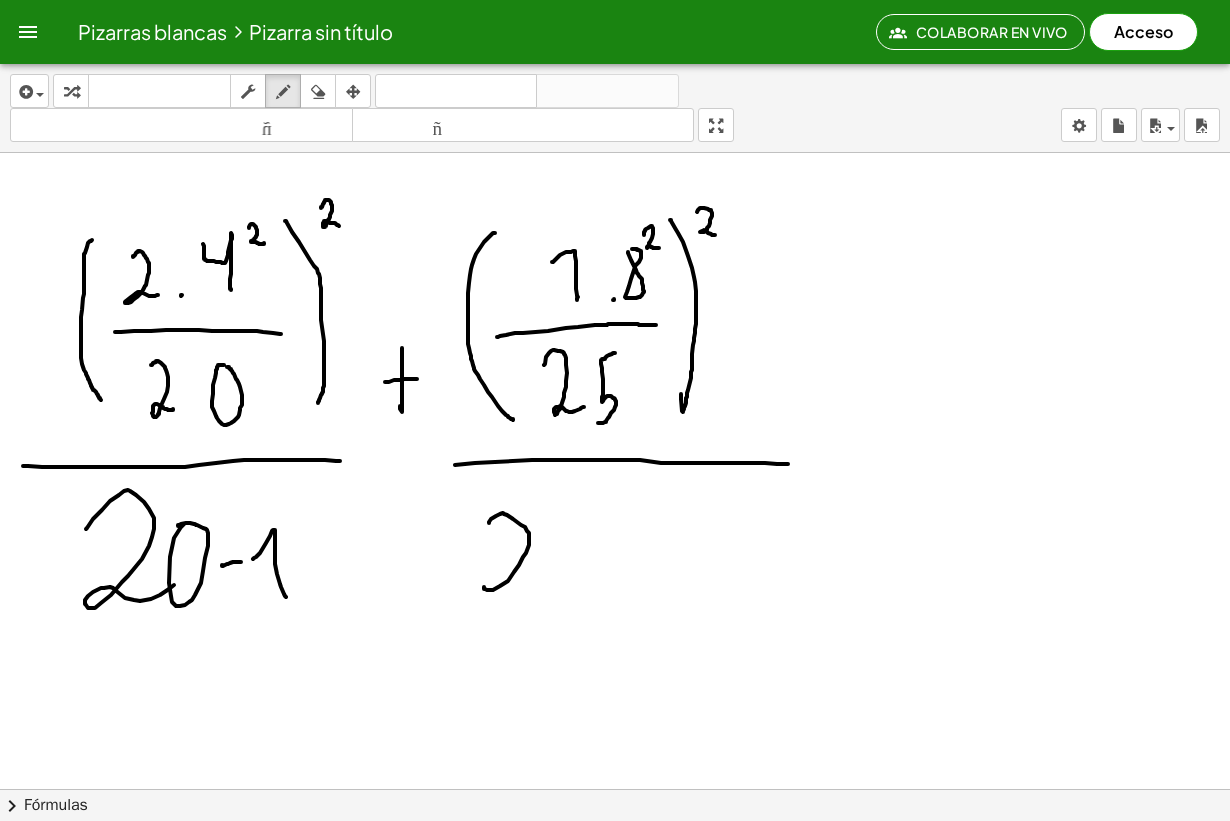 drag, startPoint x: 489, startPoint y: 523, endPoint x: 550, endPoint y: 570, distance: 77.00649 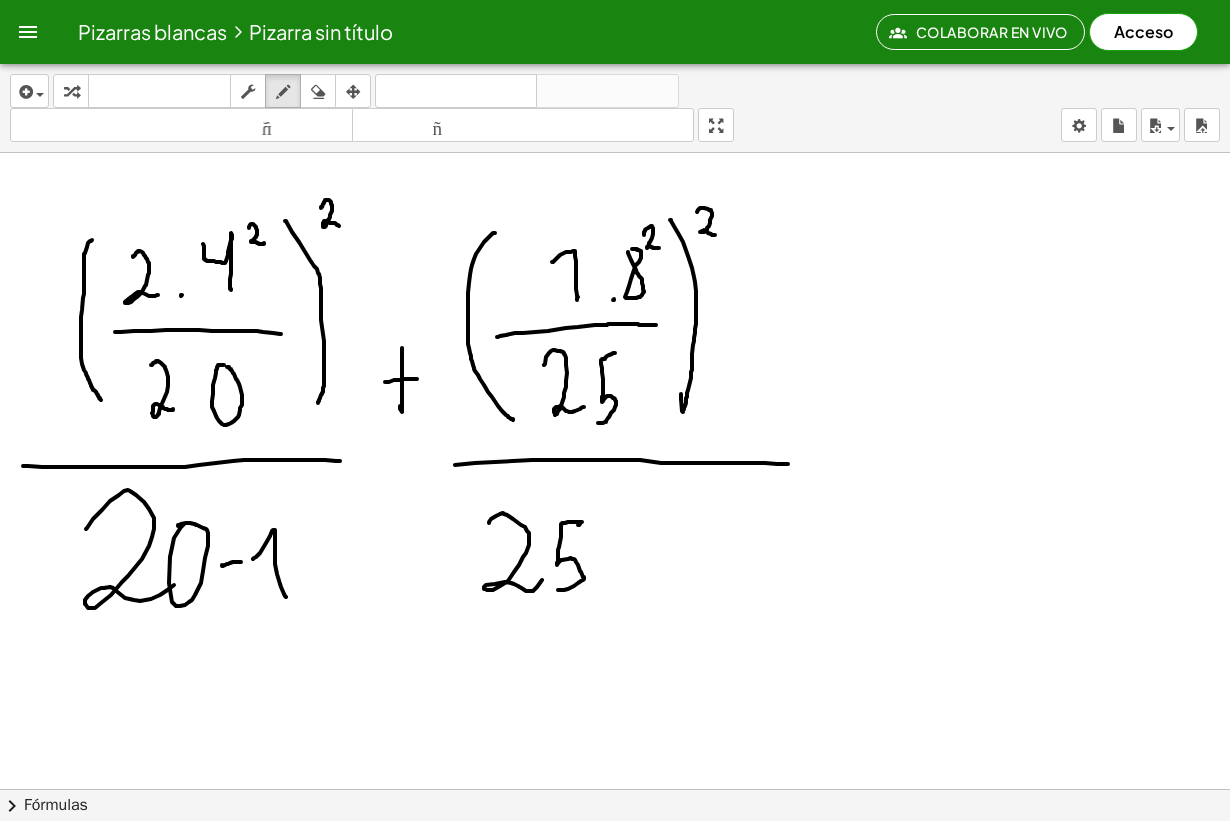 drag, startPoint x: 579, startPoint y: 525, endPoint x: 573, endPoint y: 571, distance: 46.389652 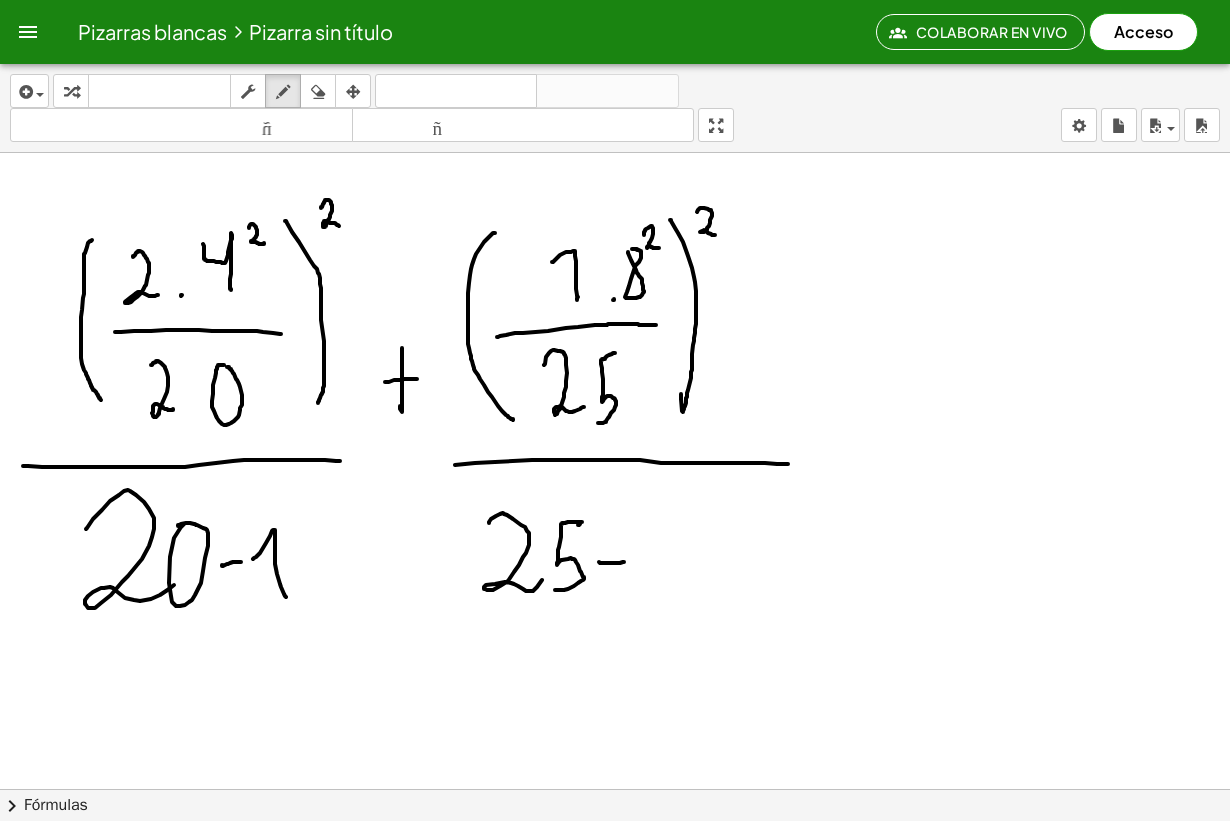 drag, startPoint x: 599, startPoint y: 562, endPoint x: 625, endPoint y: 562, distance: 26 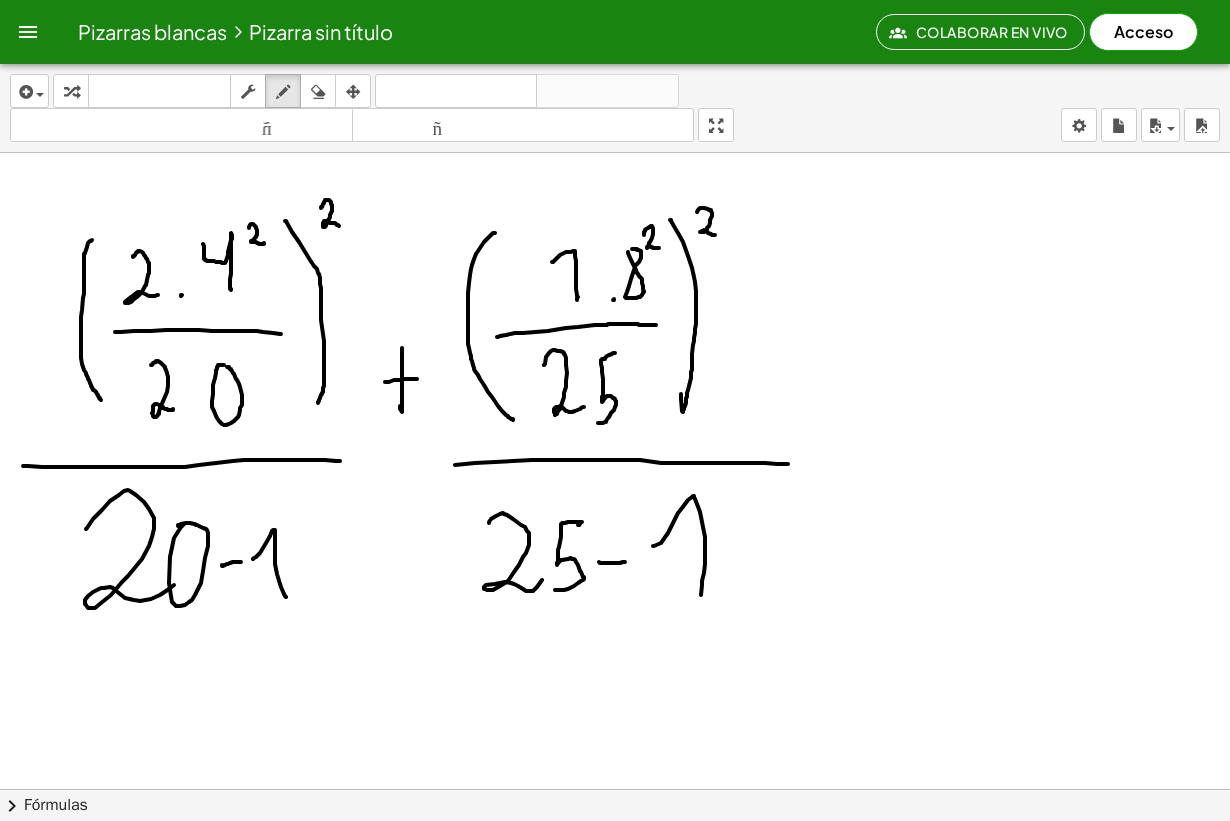 drag, startPoint x: 654, startPoint y: 546, endPoint x: 692, endPoint y: 559, distance: 40.16217 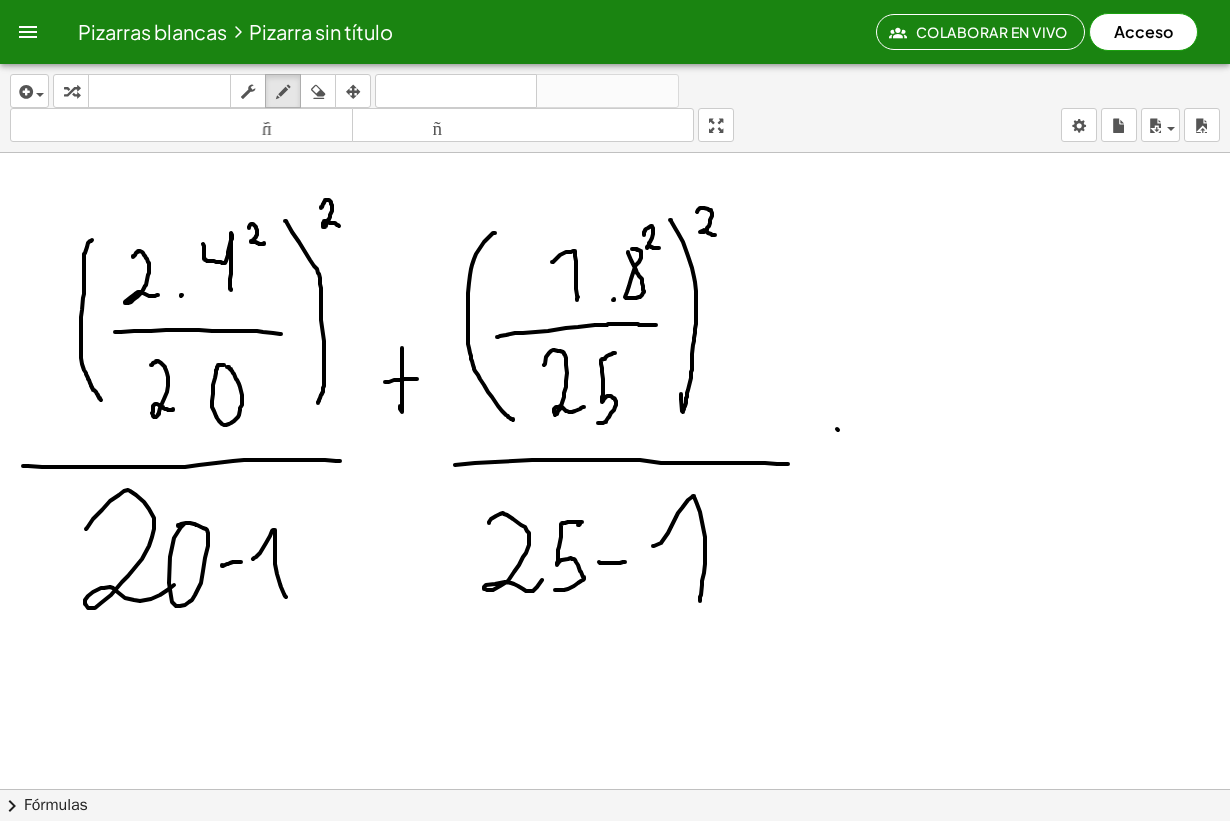 drag, startPoint x: 838, startPoint y: 430, endPoint x: 932, endPoint y: 430, distance: 94 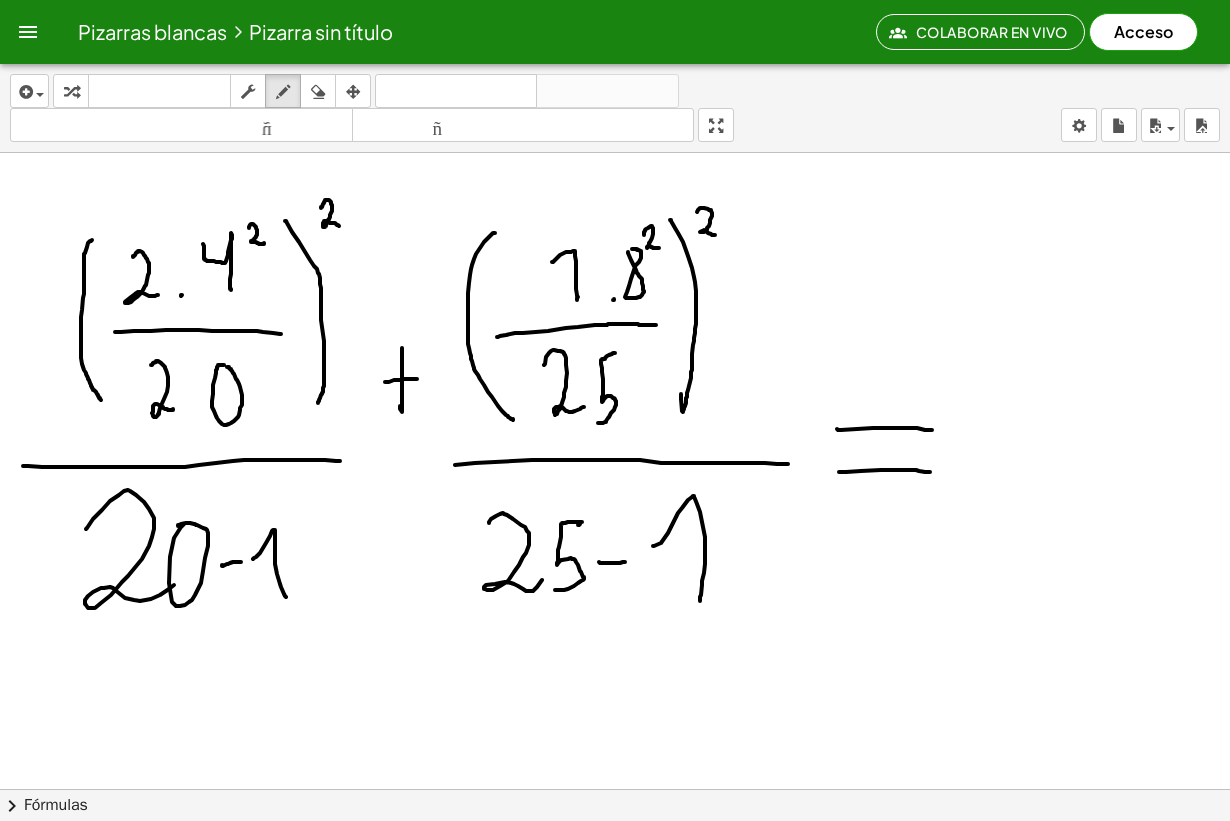 drag, startPoint x: 896, startPoint y: 470, endPoint x: 930, endPoint y: 472, distance: 34.058773 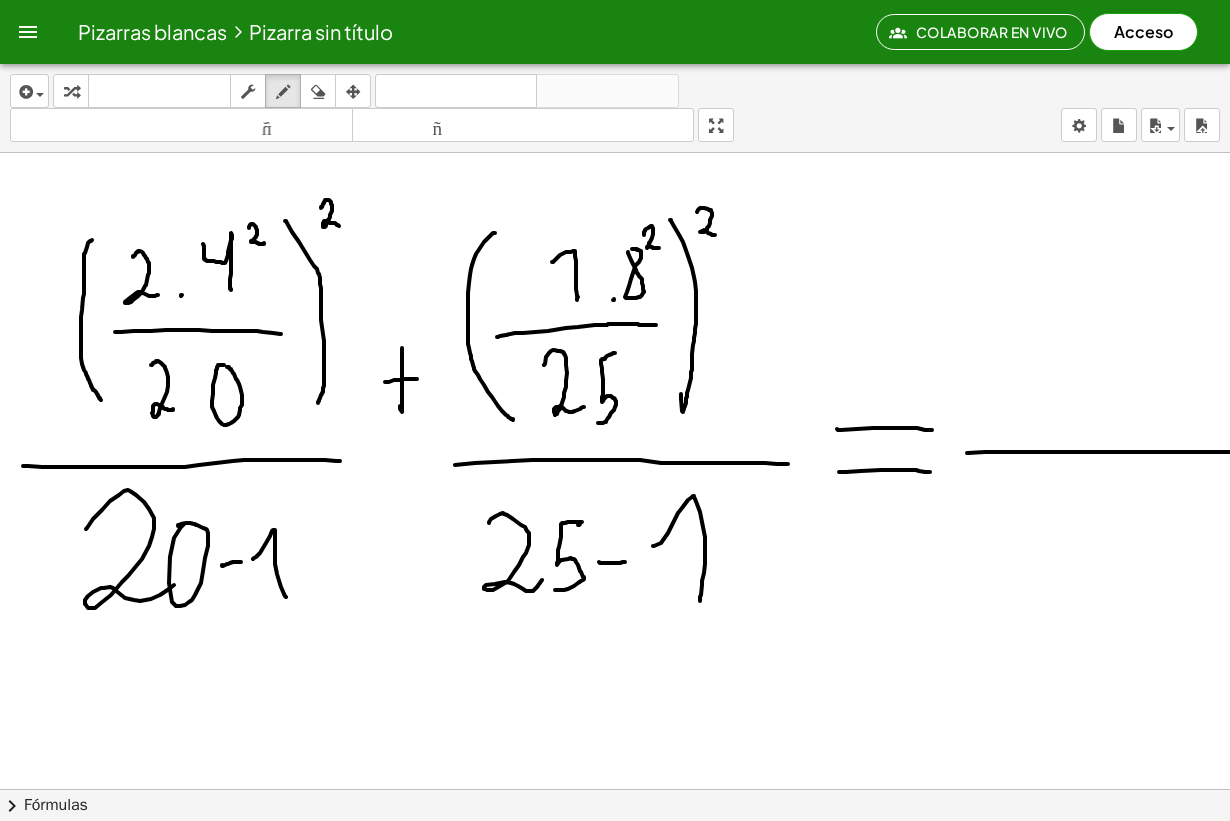 drag, startPoint x: 967, startPoint y: 453, endPoint x: 1309, endPoint y: 452, distance: 342.00146 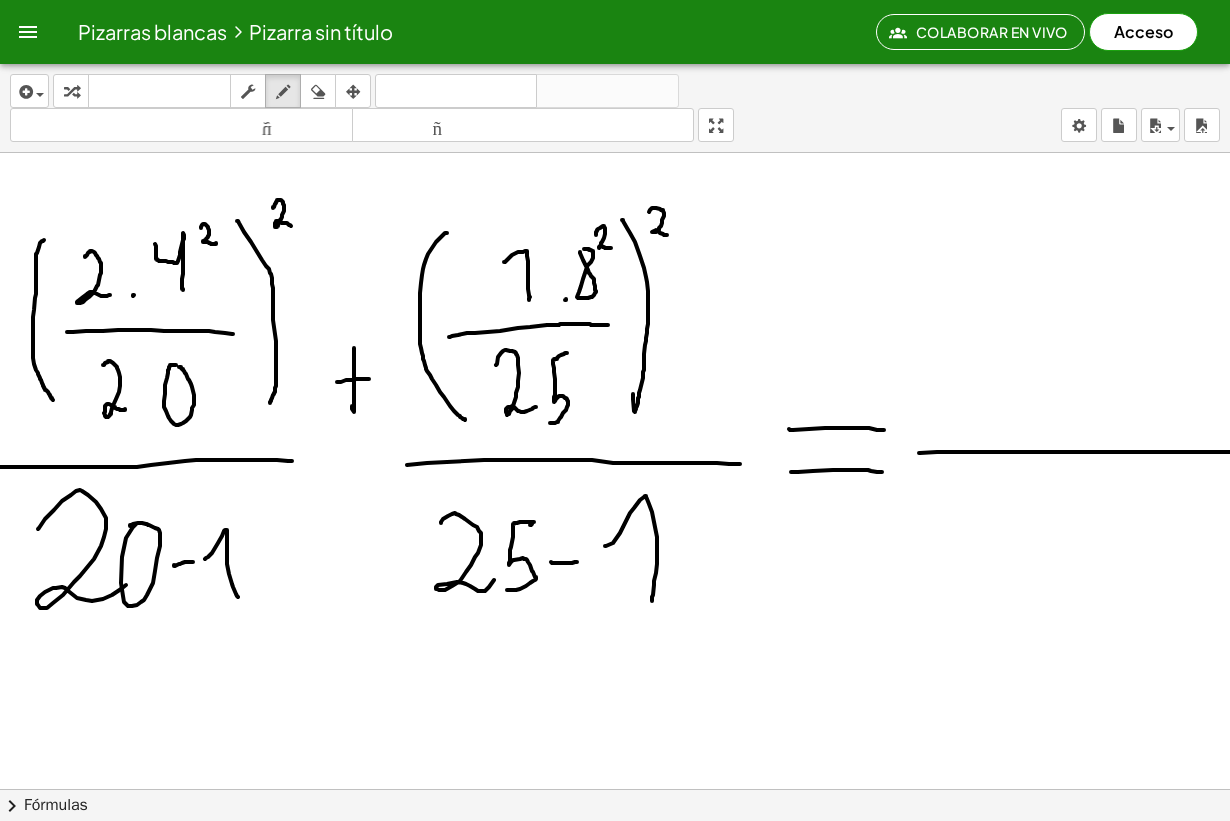 scroll, scrollTop: 0, scrollLeft: 101, axis: horizontal 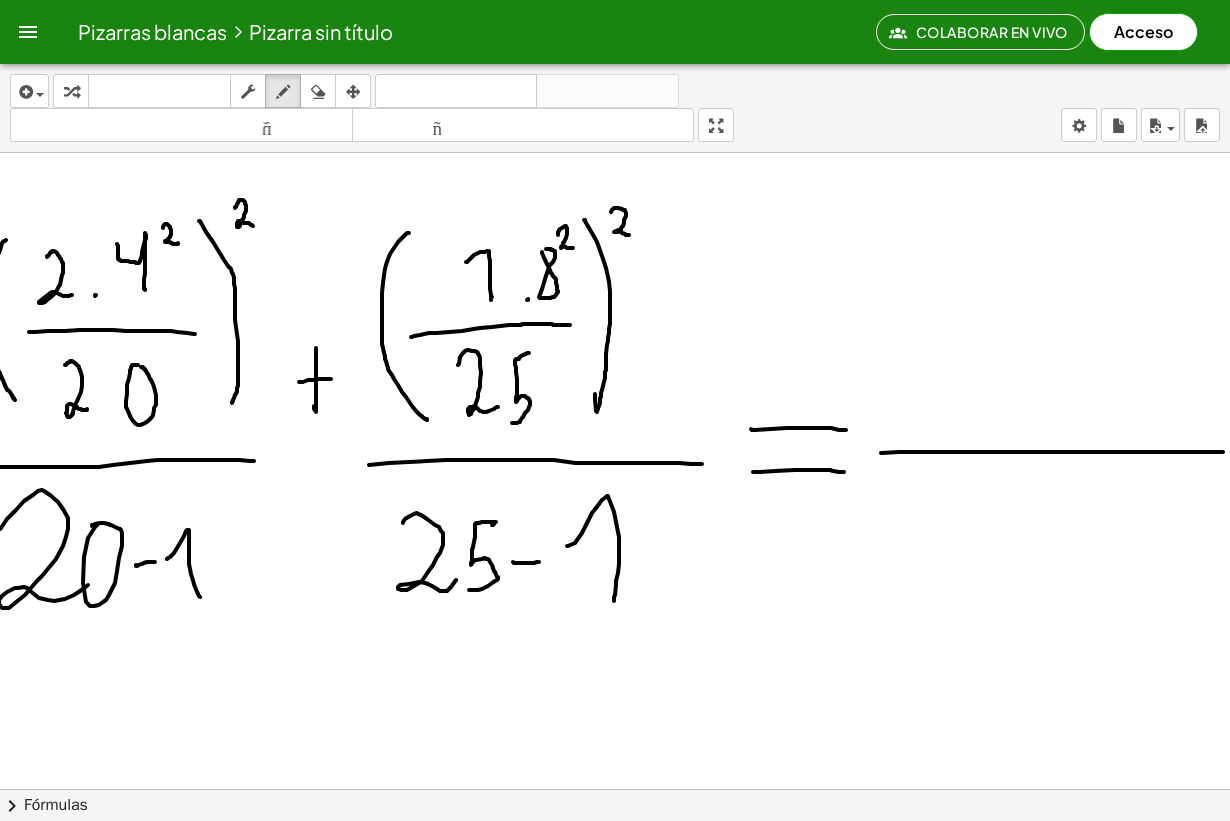 click on "Pizarras blancas     Pizarra sin título" at bounding box center (474, 32) 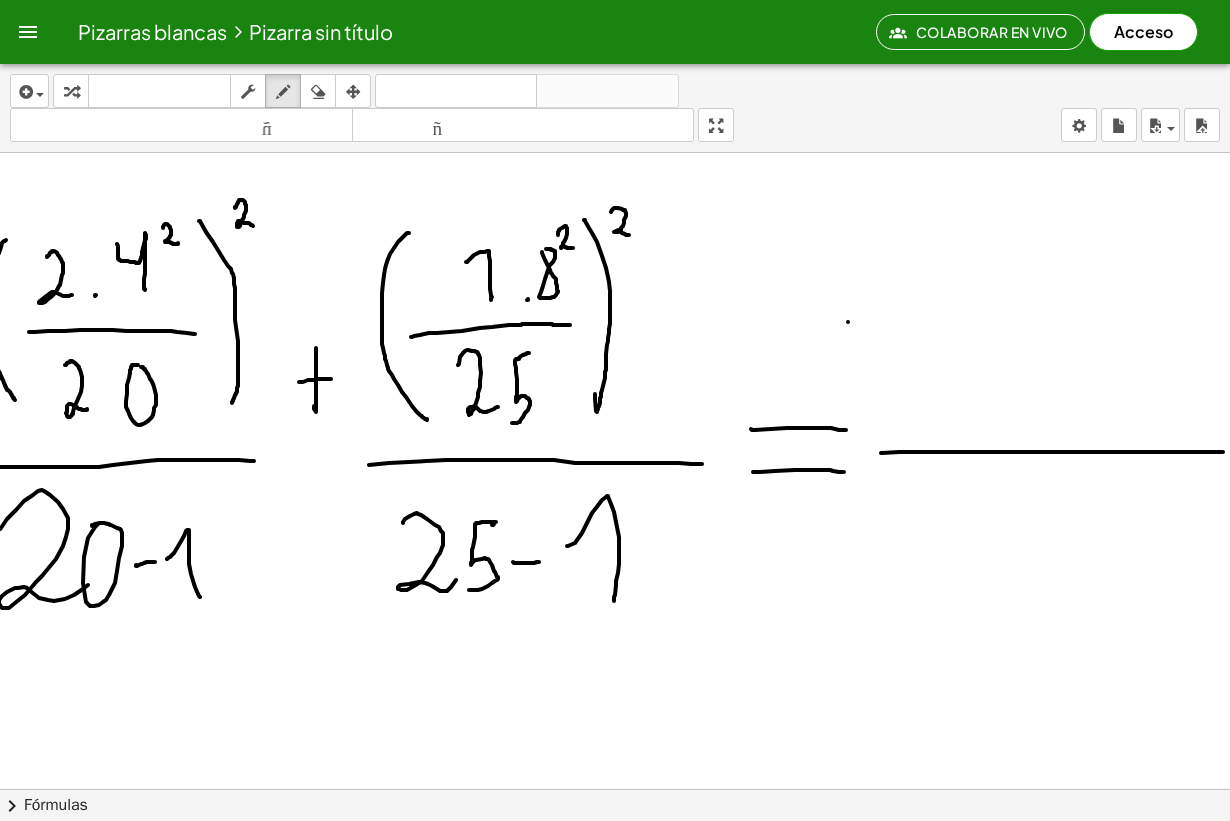 click at bounding box center (572, 867) 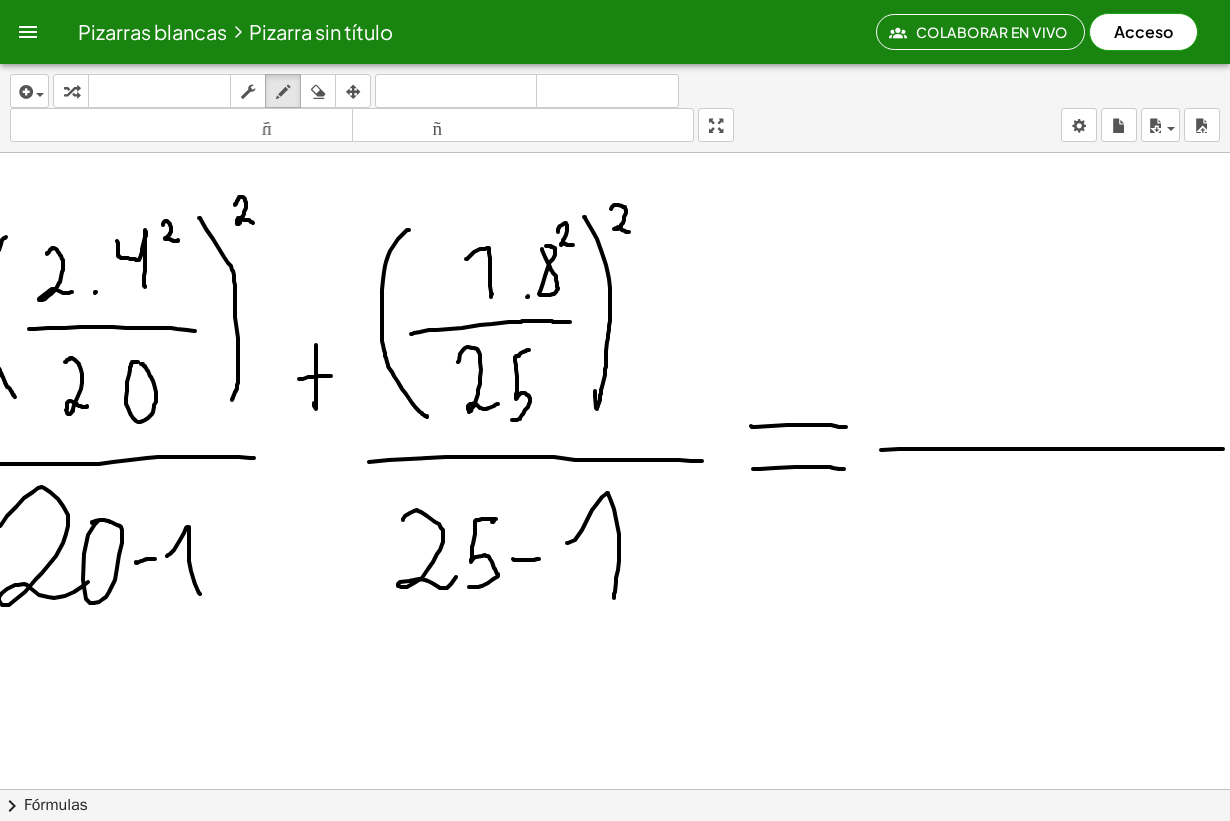 scroll, scrollTop: 4, scrollLeft: 101, axis: both 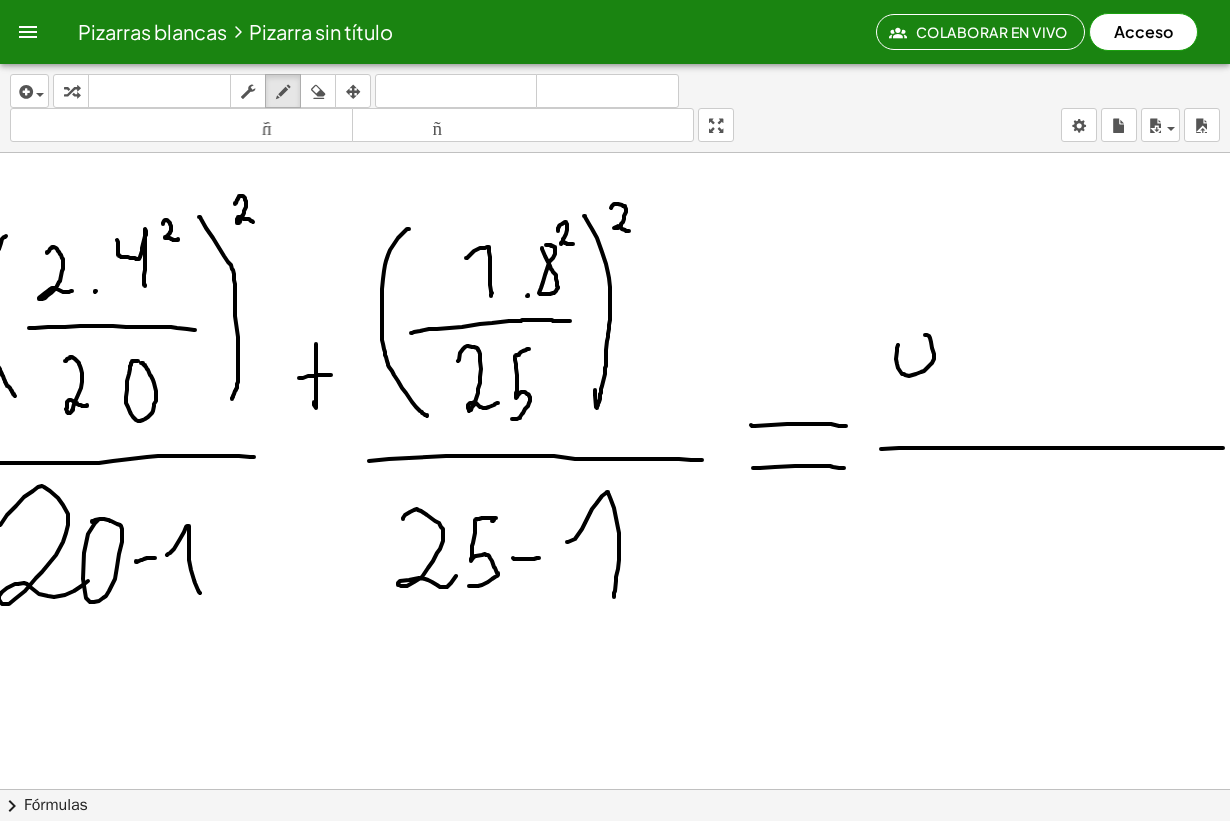 drag, startPoint x: 882, startPoint y: 351, endPoint x: 897, endPoint y: 342, distance: 17.492855 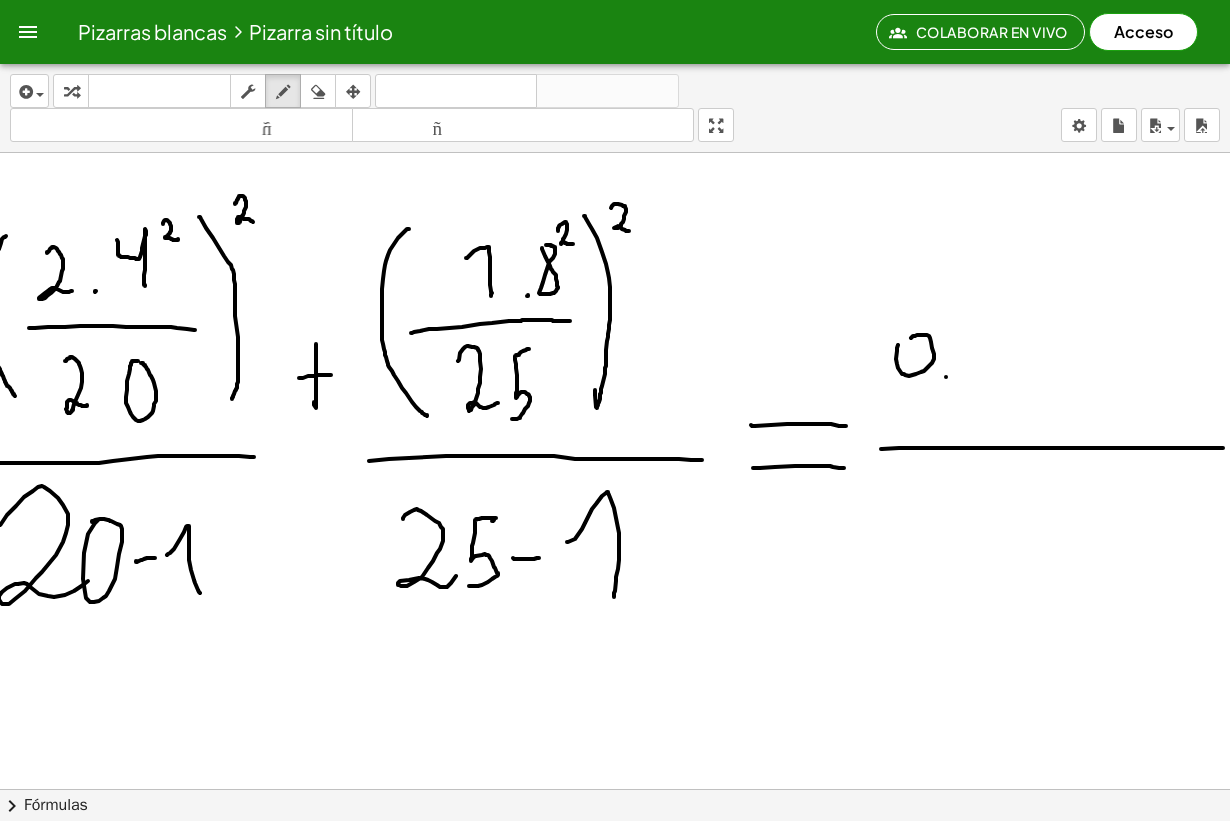 click at bounding box center [572, 863] 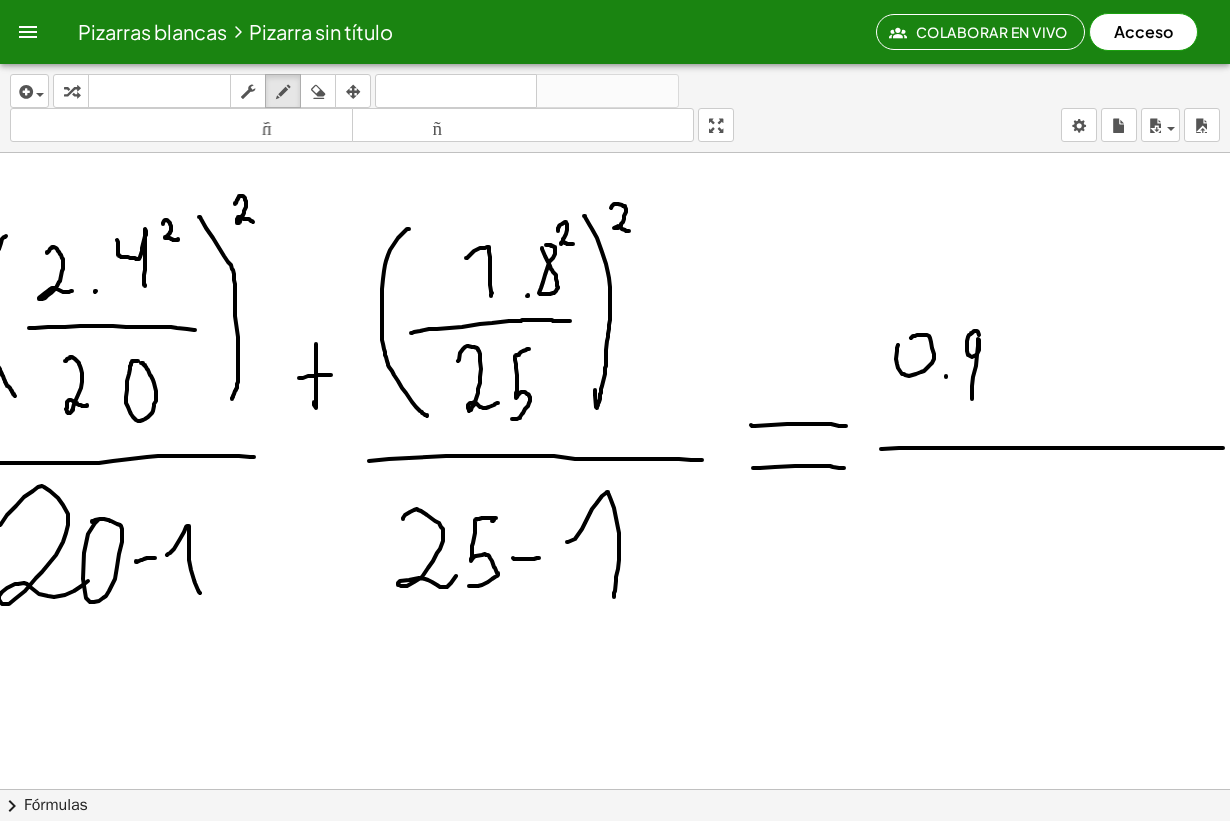drag, startPoint x: 964, startPoint y: 335, endPoint x: 957, endPoint y: 399, distance: 64.381676 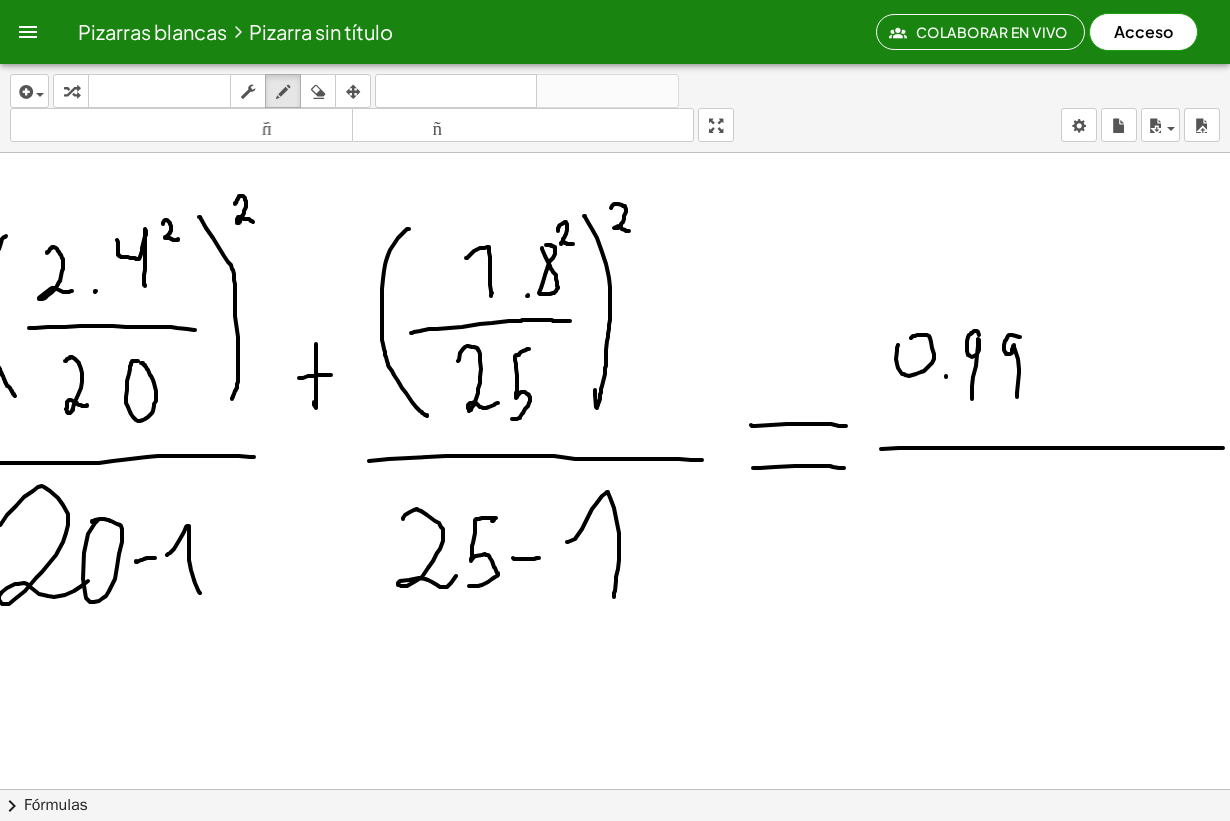 drag, startPoint x: 1005, startPoint y: 337, endPoint x: 1002, endPoint y: 408, distance: 71.063354 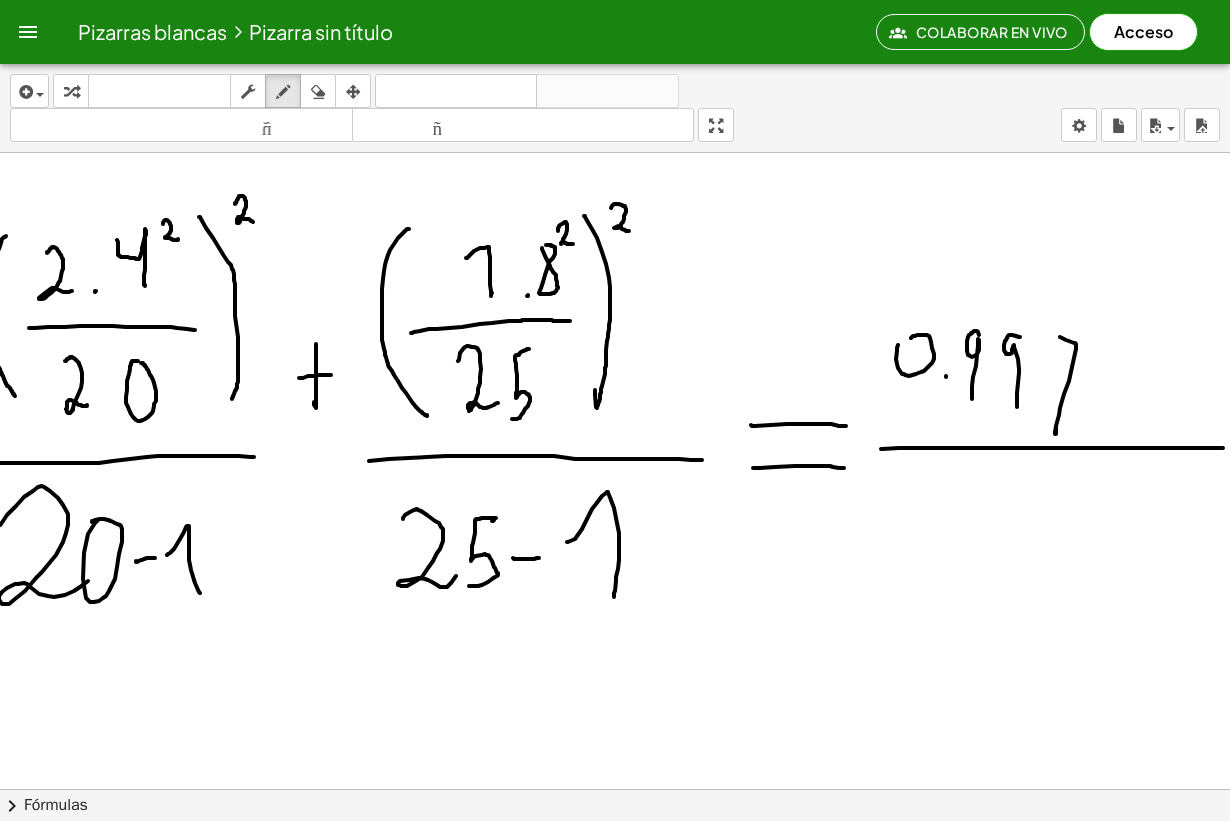 drag, startPoint x: 1051, startPoint y: 340, endPoint x: 1038, endPoint y: 379, distance: 41.109608 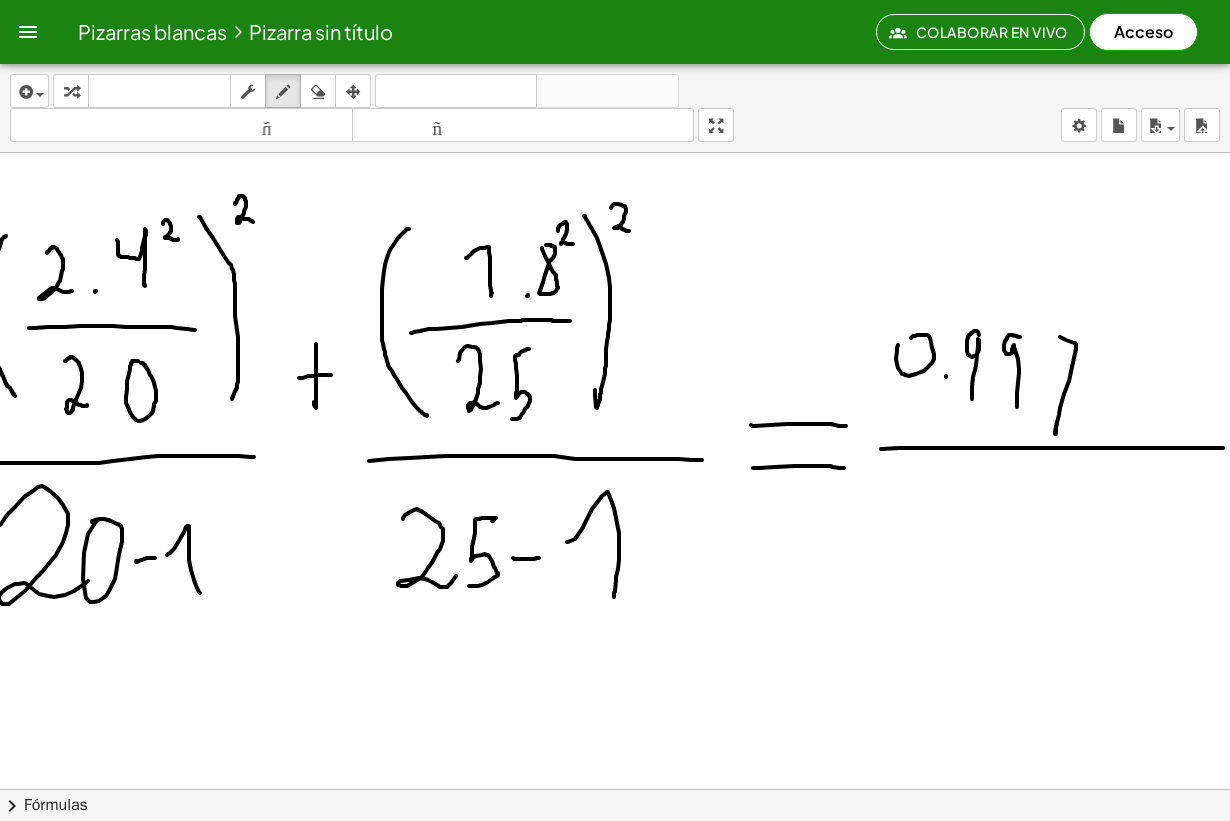 drag, startPoint x: 1036, startPoint y: 377, endPoint x: 1058, endPoint y: 380, distance: 22.203604 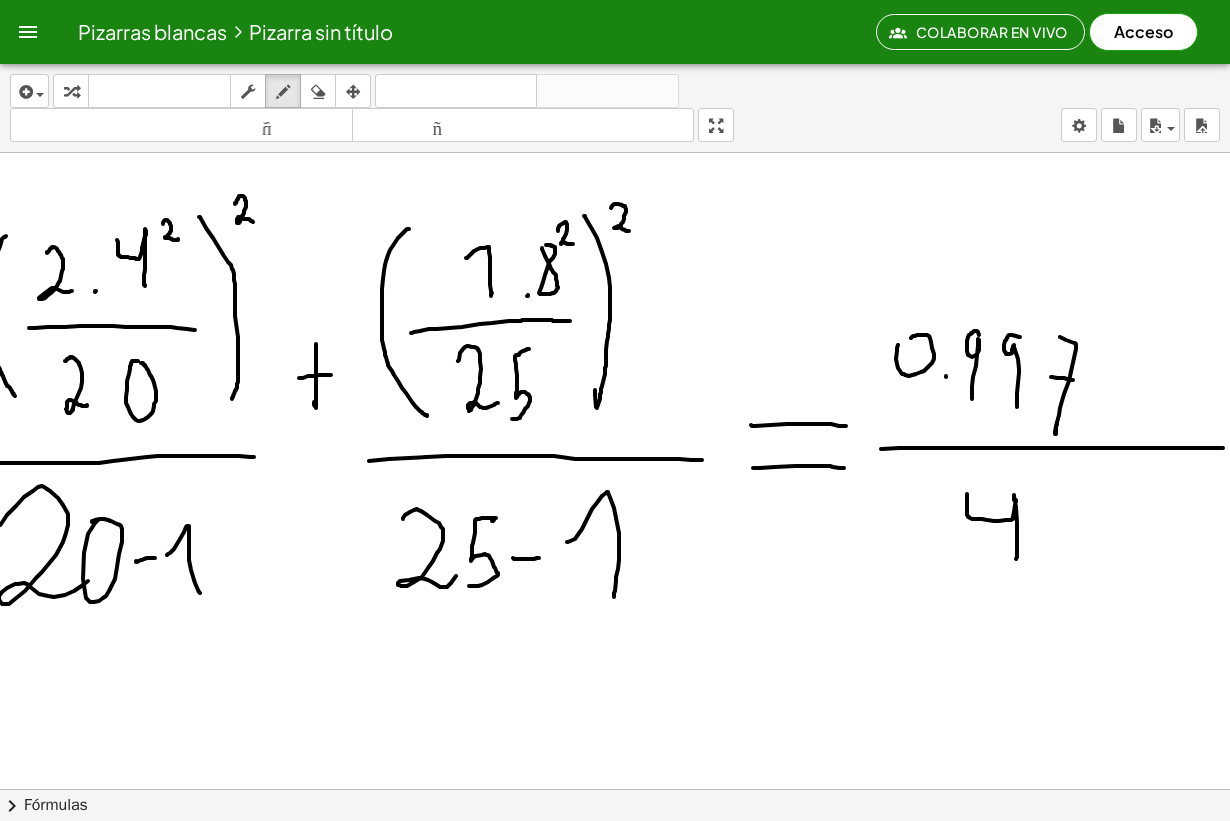 drag, startPoint x: 952, startPoint y: 494, endPoint x: 1027, endPoint y: 517, distance: 78.44743 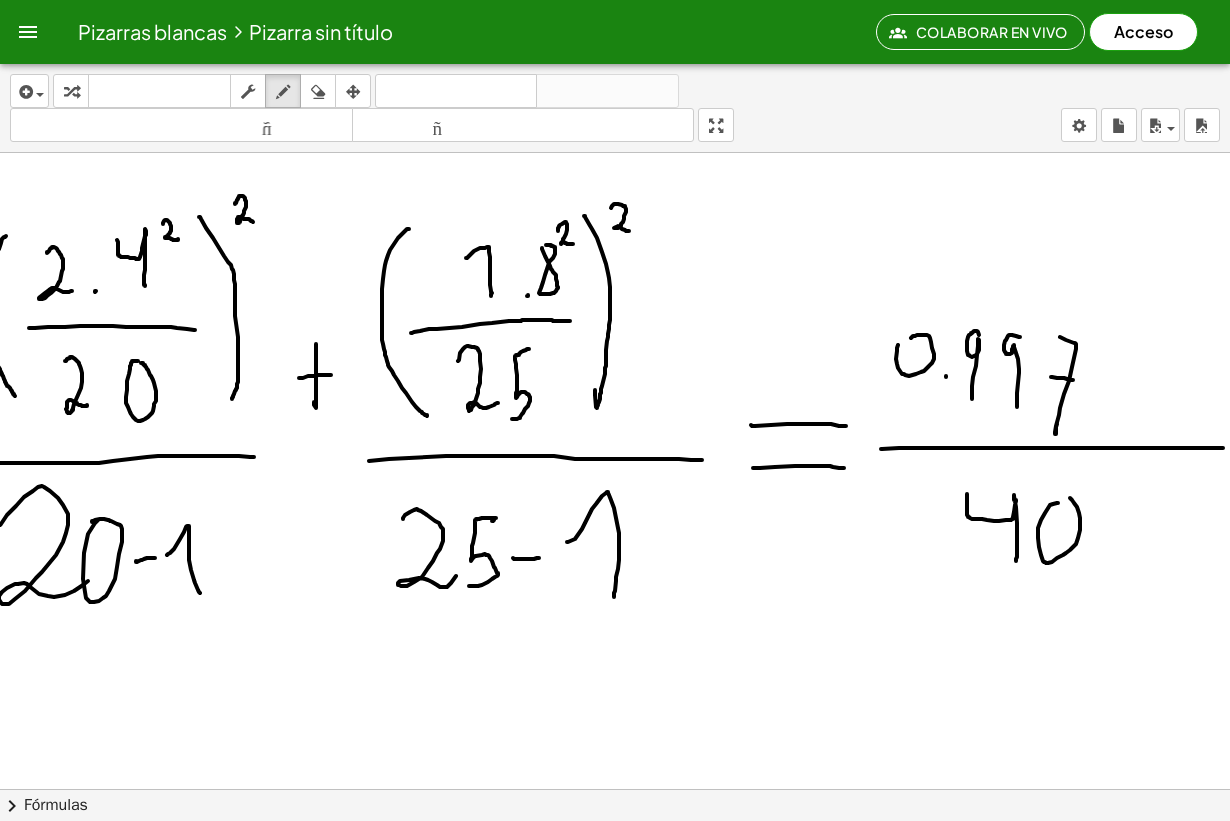drag, startPoint x: 1042, startPoint y: 503, endPoint x: 1037, endPoint y: 512, distance: 10.29563 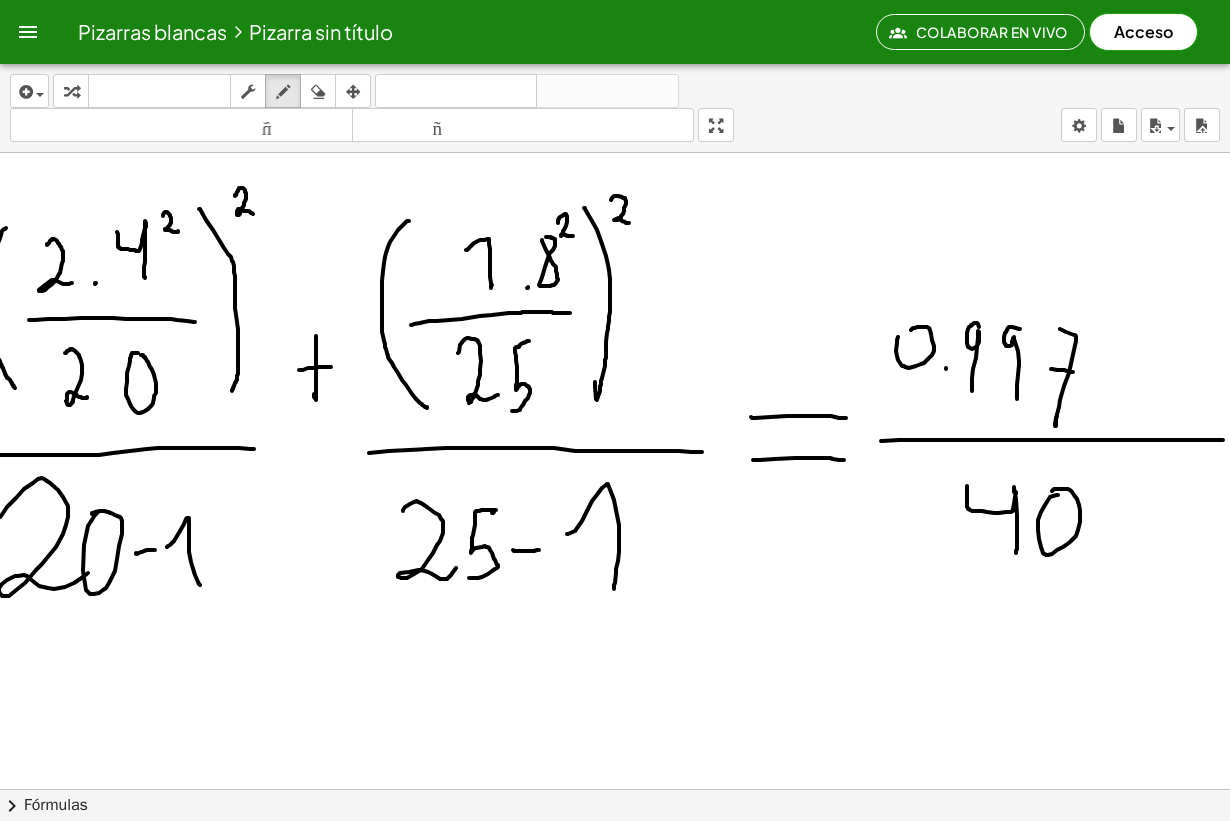 scroll, scrollTop: 0, scrollLeft: 101, axis: horizontal 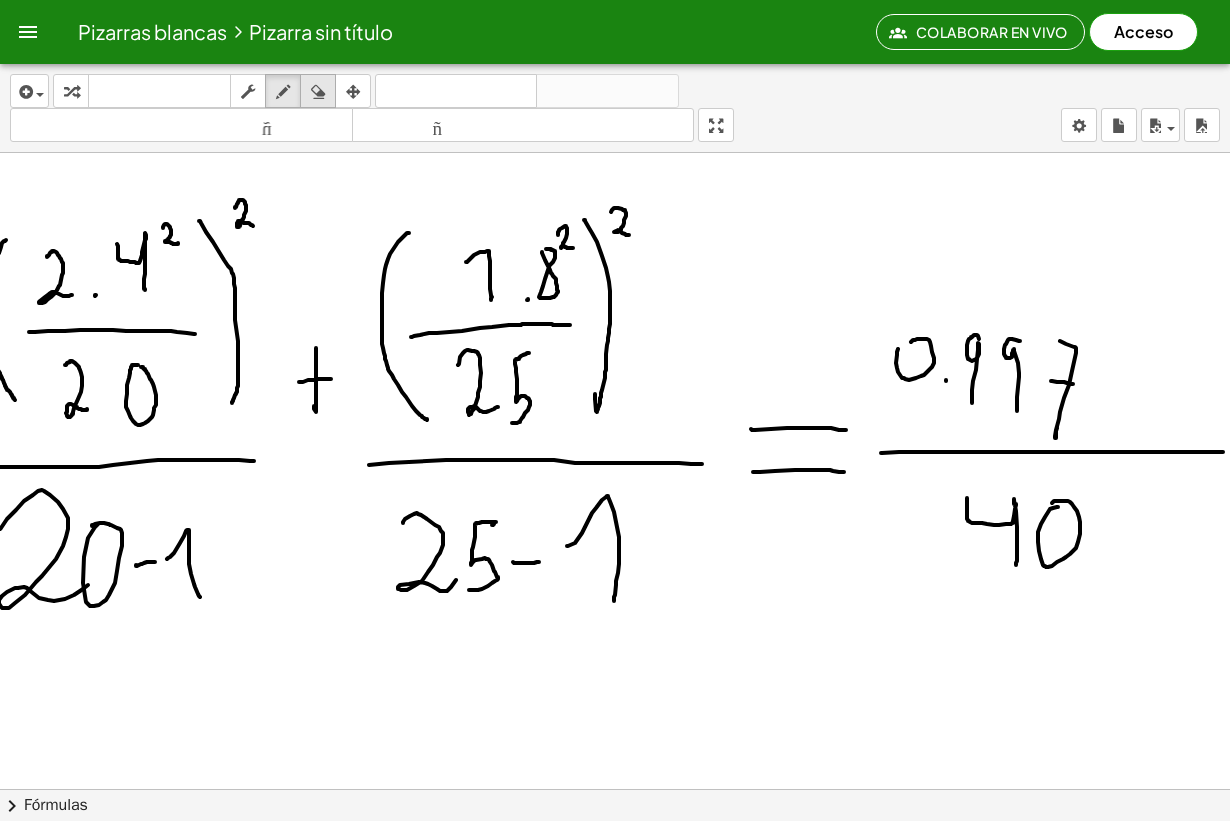 click at bounding box center [318, 91] 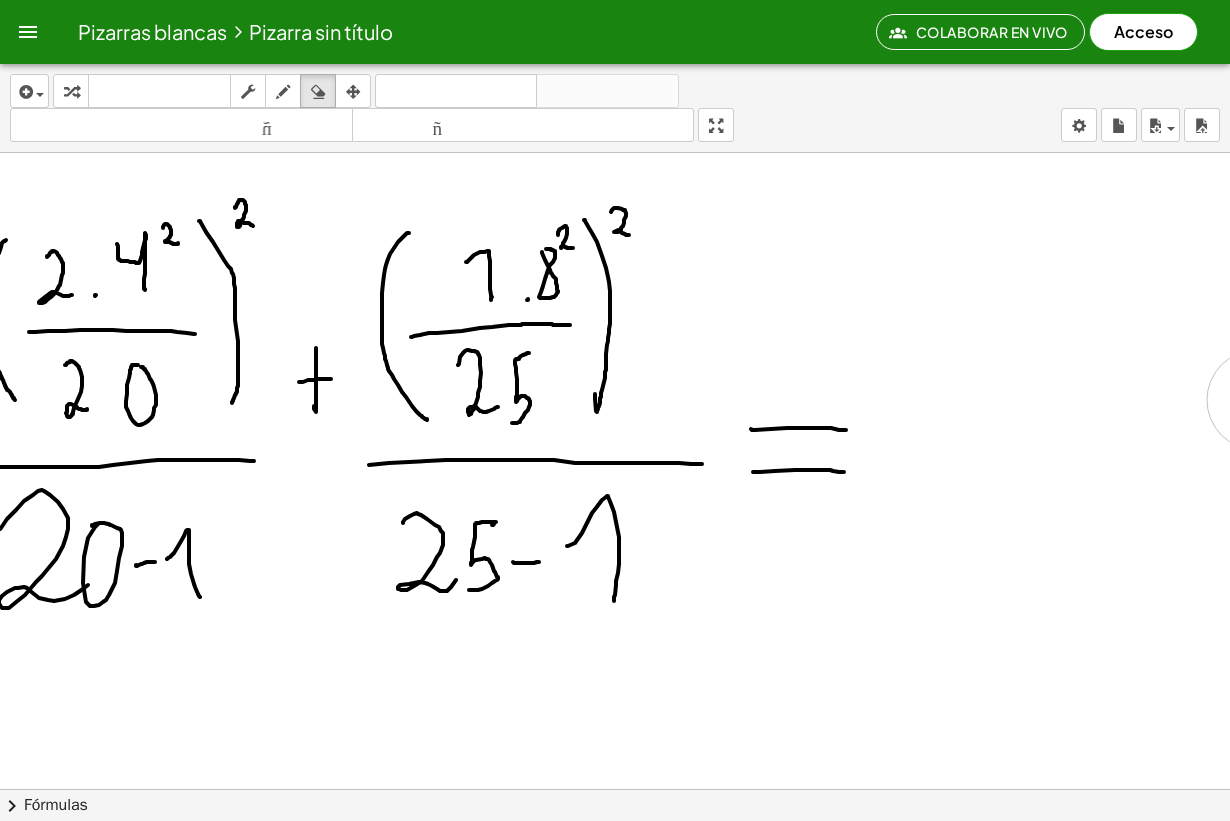 drag, startPoint x: 988, startPoint y: 362, endPoint x: 1171, endPoint y: 406, distance: 188.2153 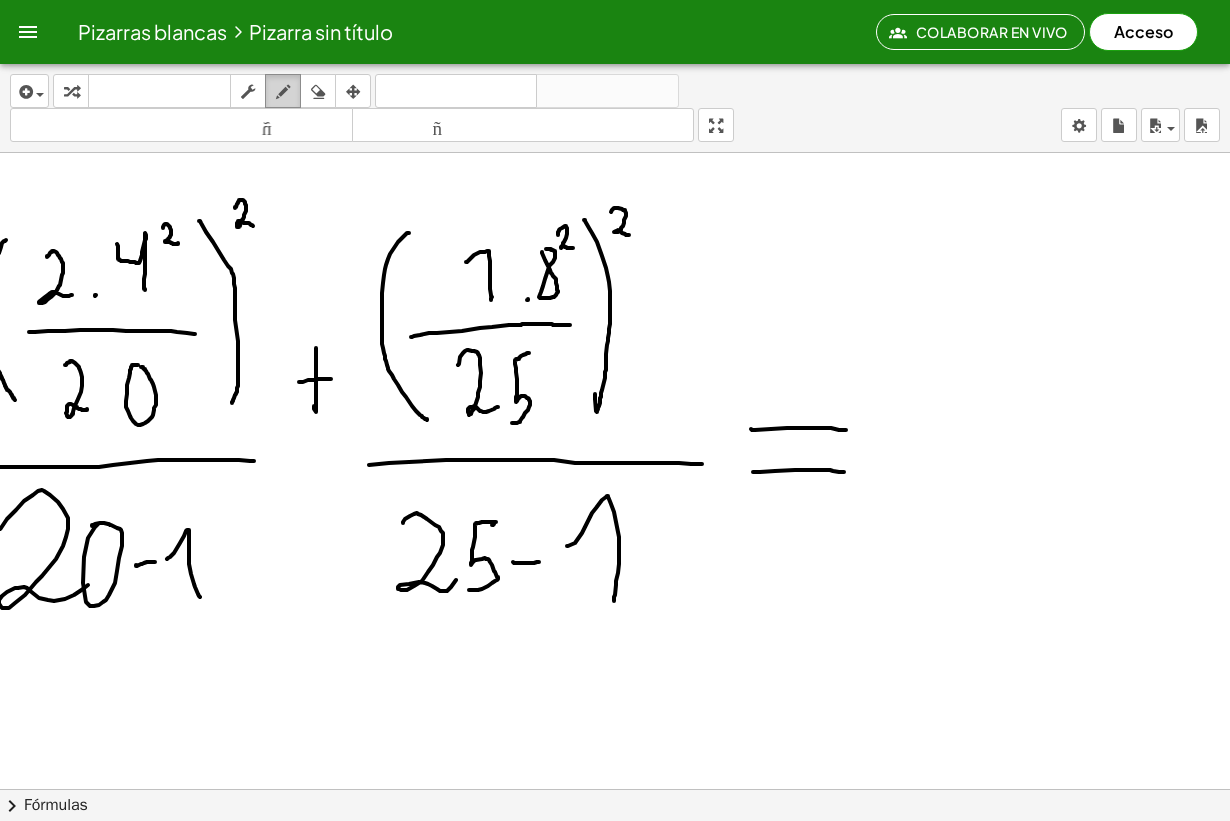 click at bounding box center [283, 92] 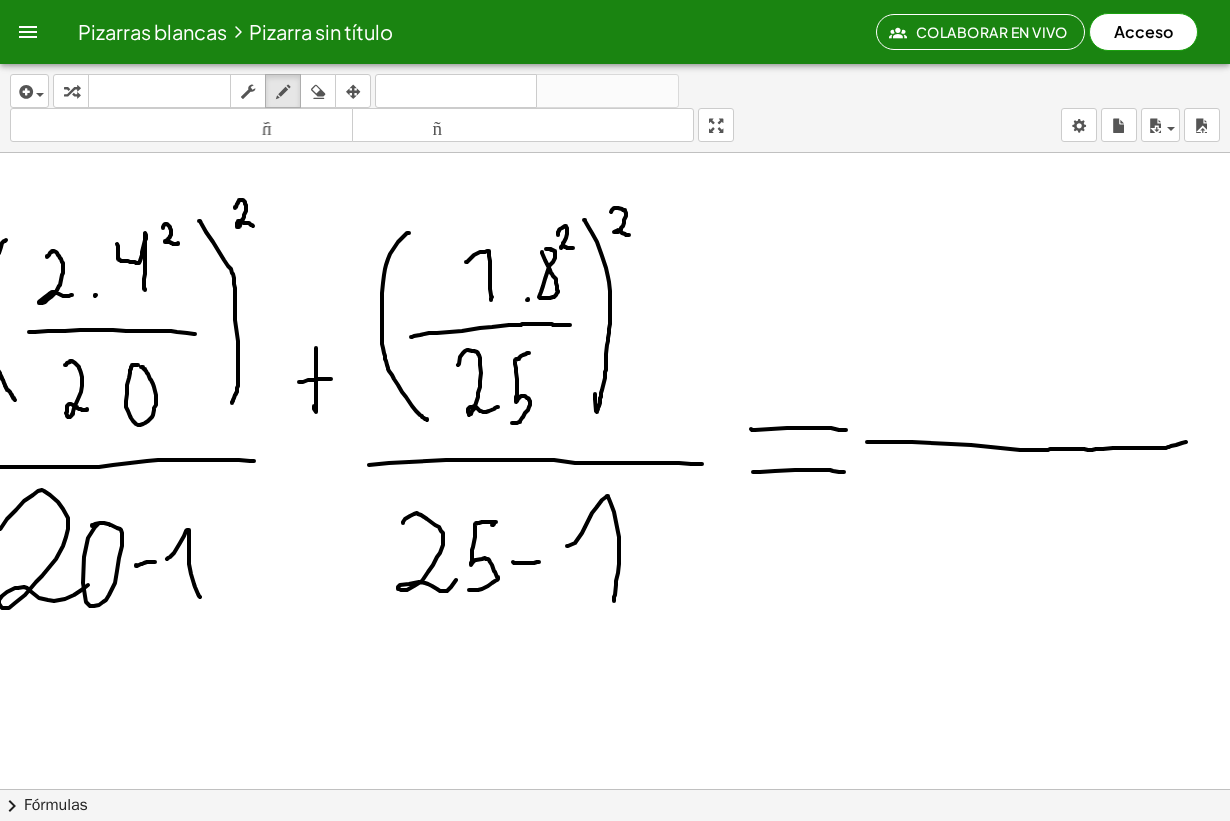 drag, startPoint x: 852, startPoint y: 442, endPoint x: 1174, endPoint y: 441, distance: 322.00156 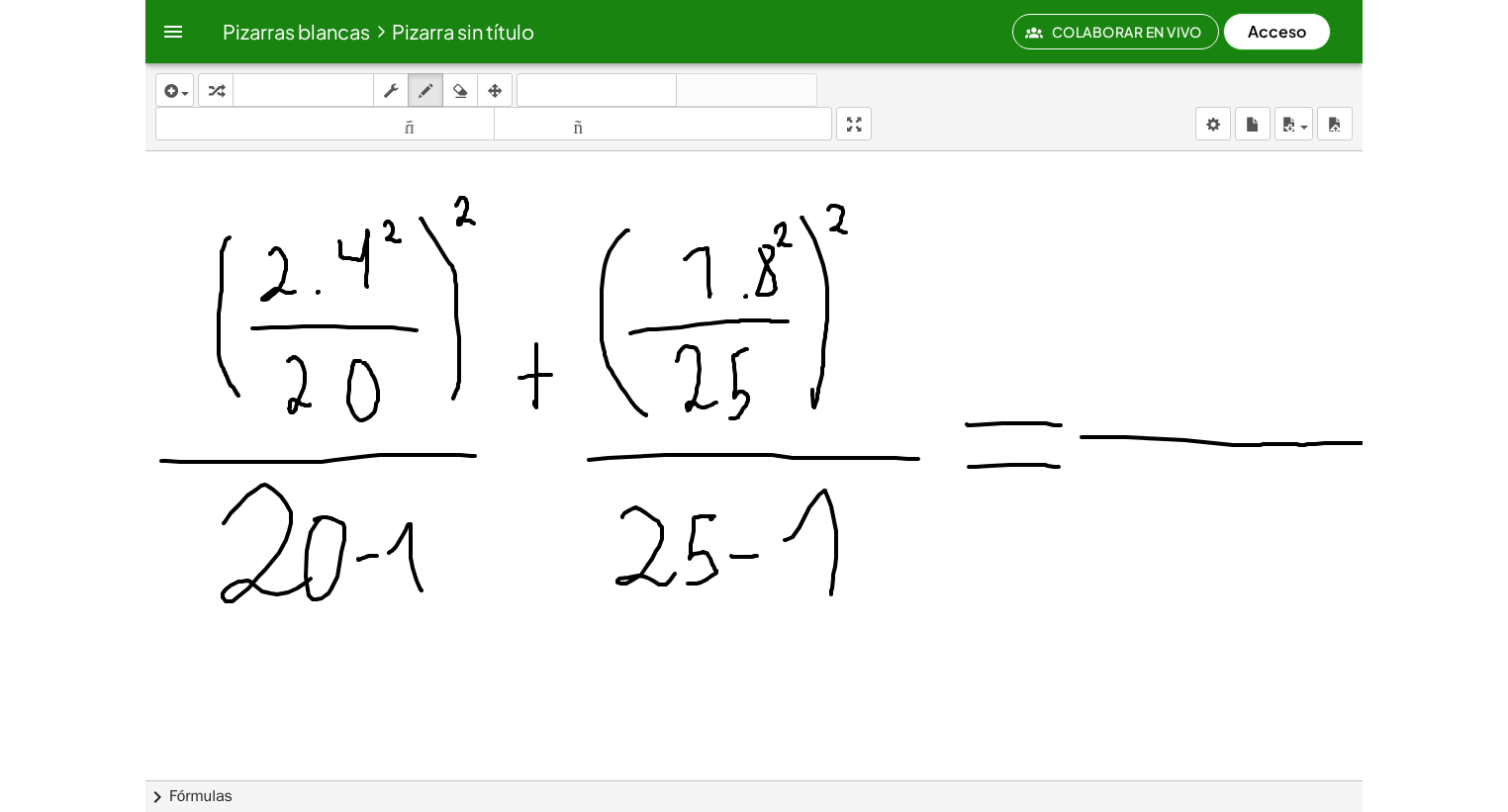 scroll, scrollTop: 0, scrollLeft: 0, axis: both 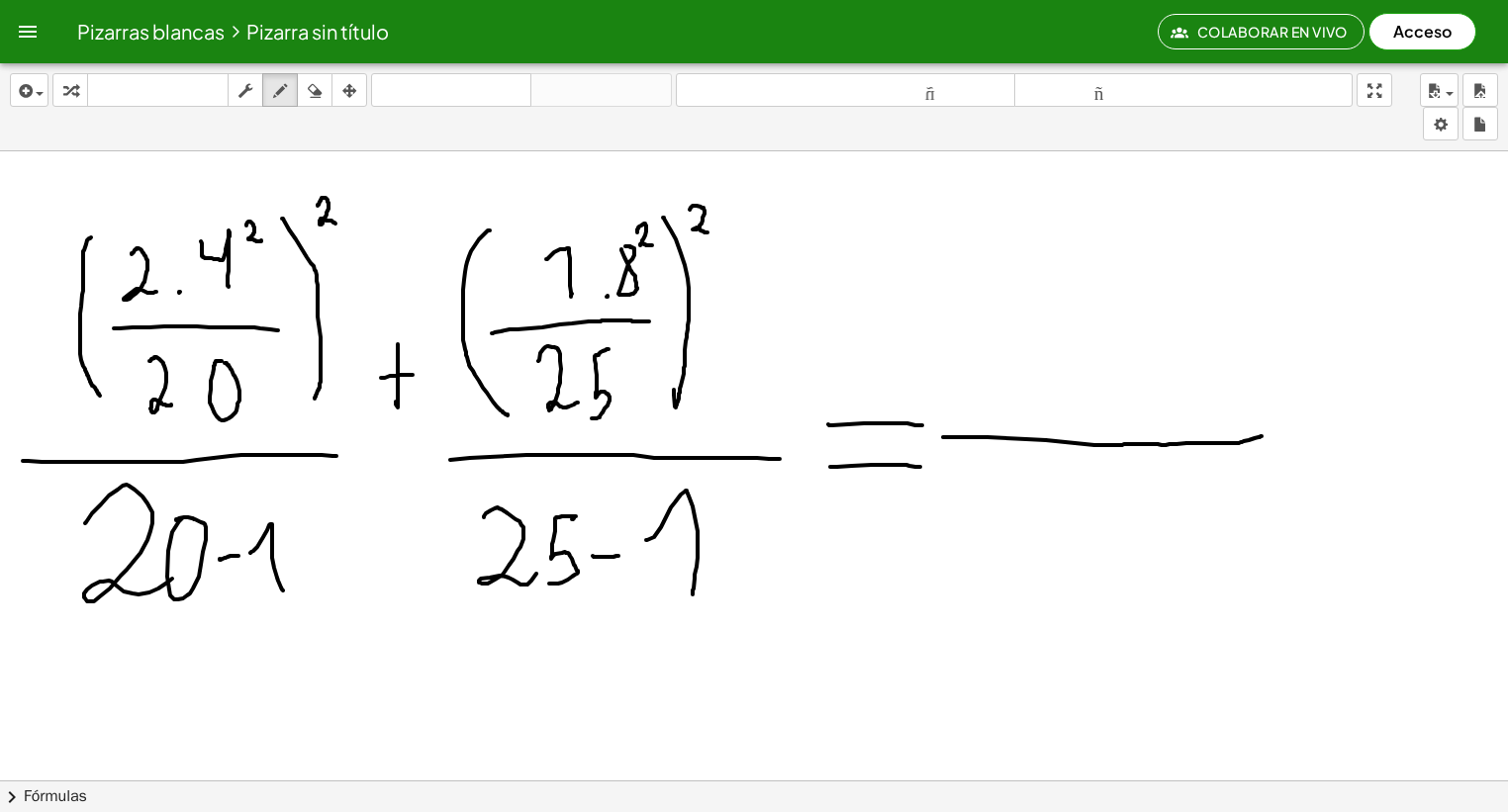 click at bounding box center (754, 857) 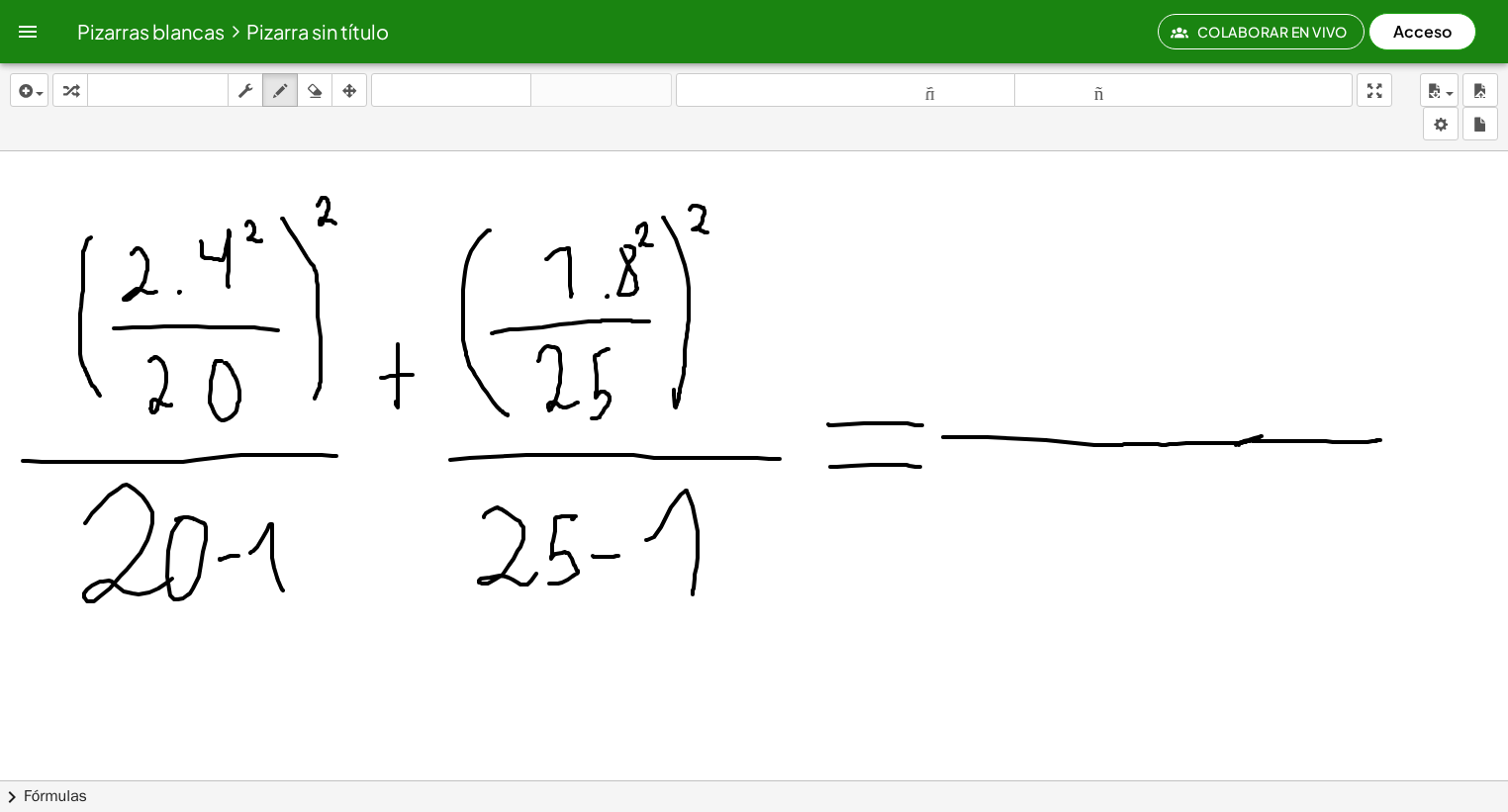 drag, startPoint x: 1239, startPoint y: 445, endPoint x: 1400, endPoint y: 439, distance: 161.1118 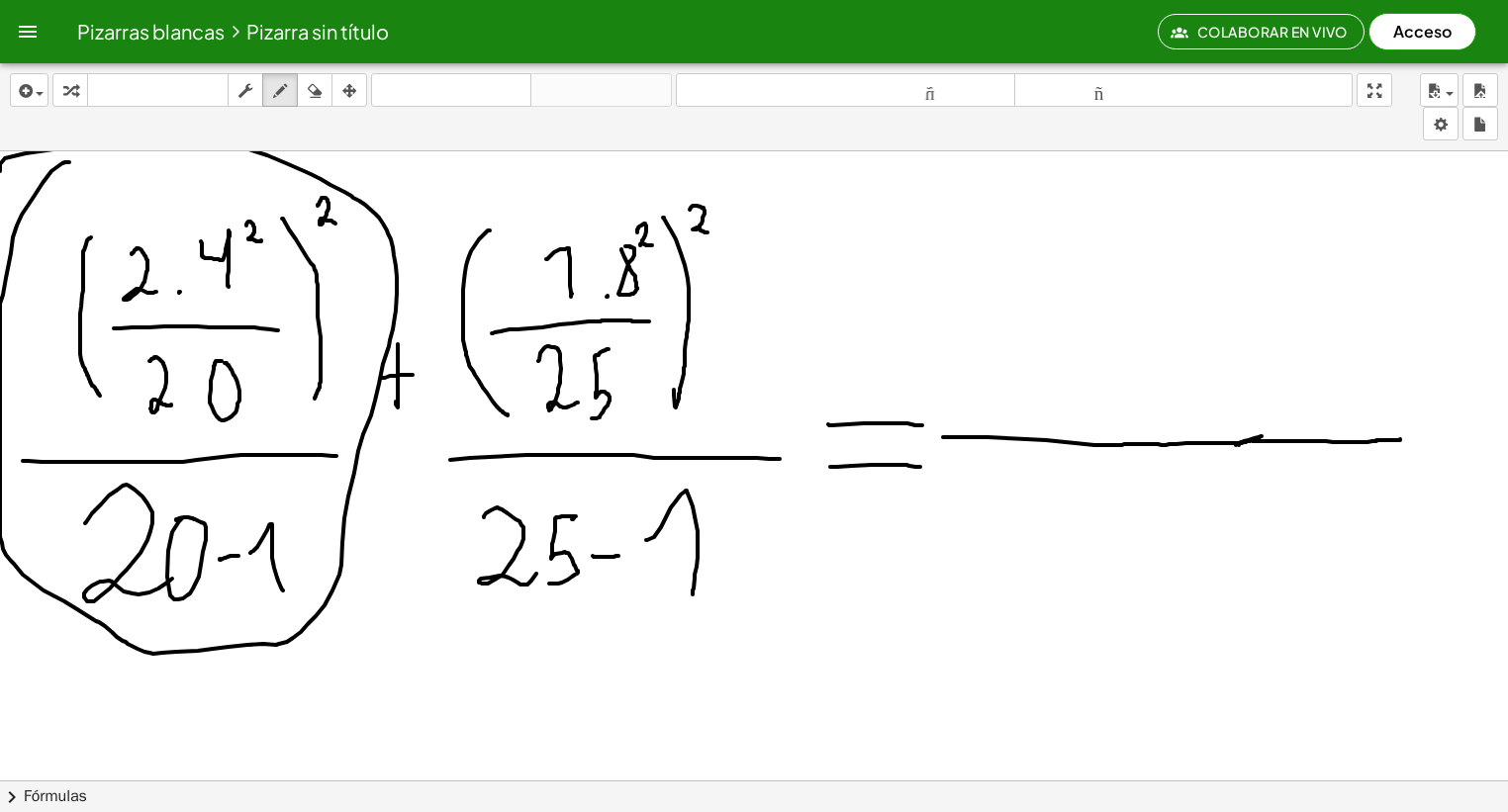 drag, startPoint x: 62, startPoint y: 163, endPoint x: 63, endPoint y: 206, distance: 43.011626 